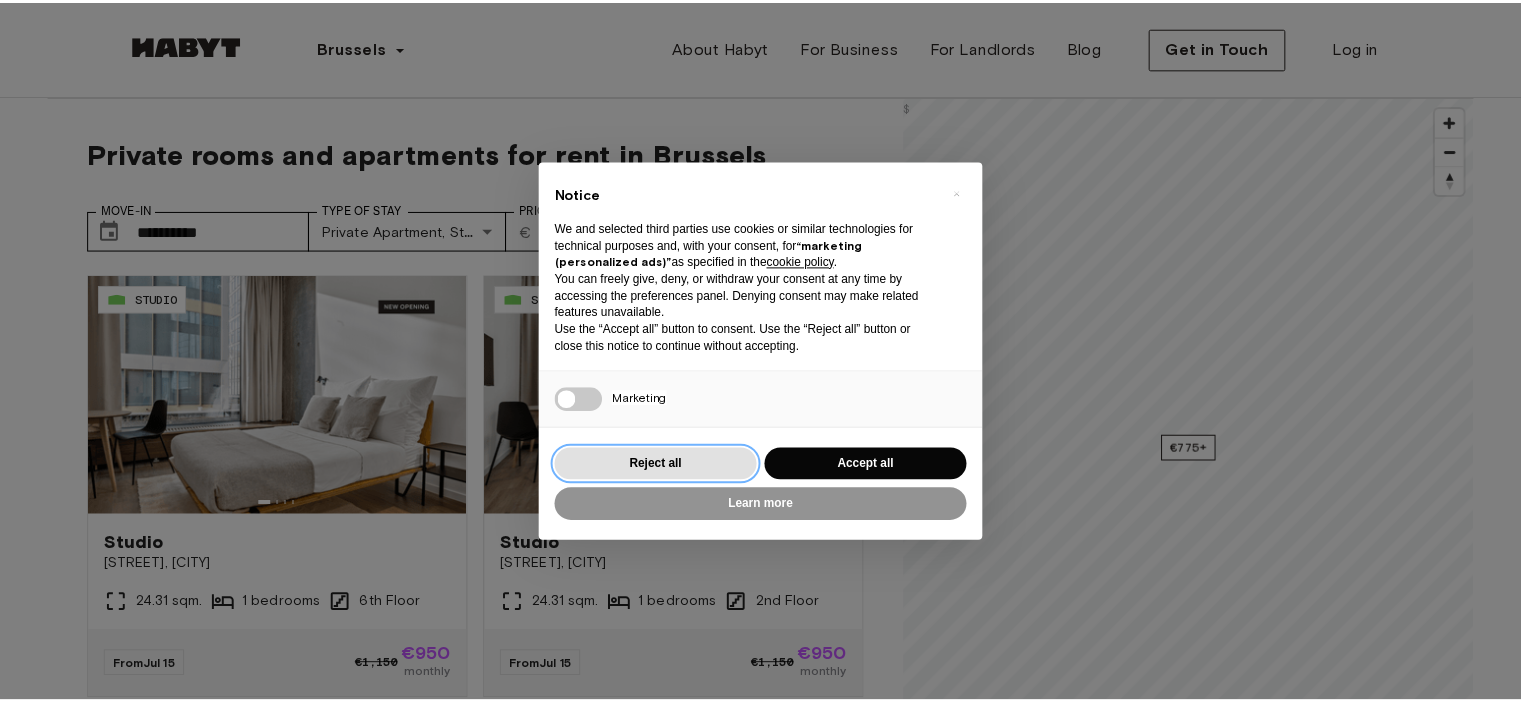 scroll, scrollTop: 0, scrollLeft: 0, axis: both 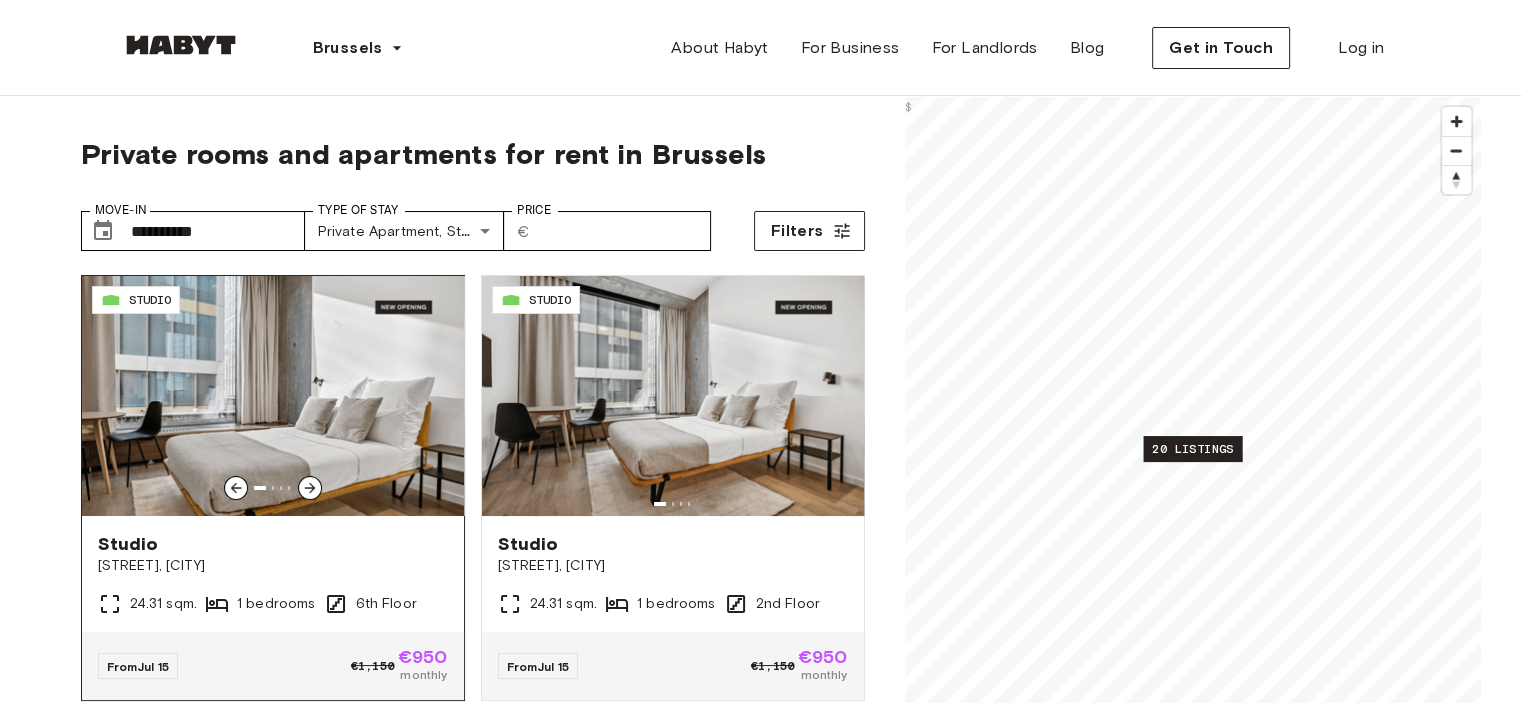 click 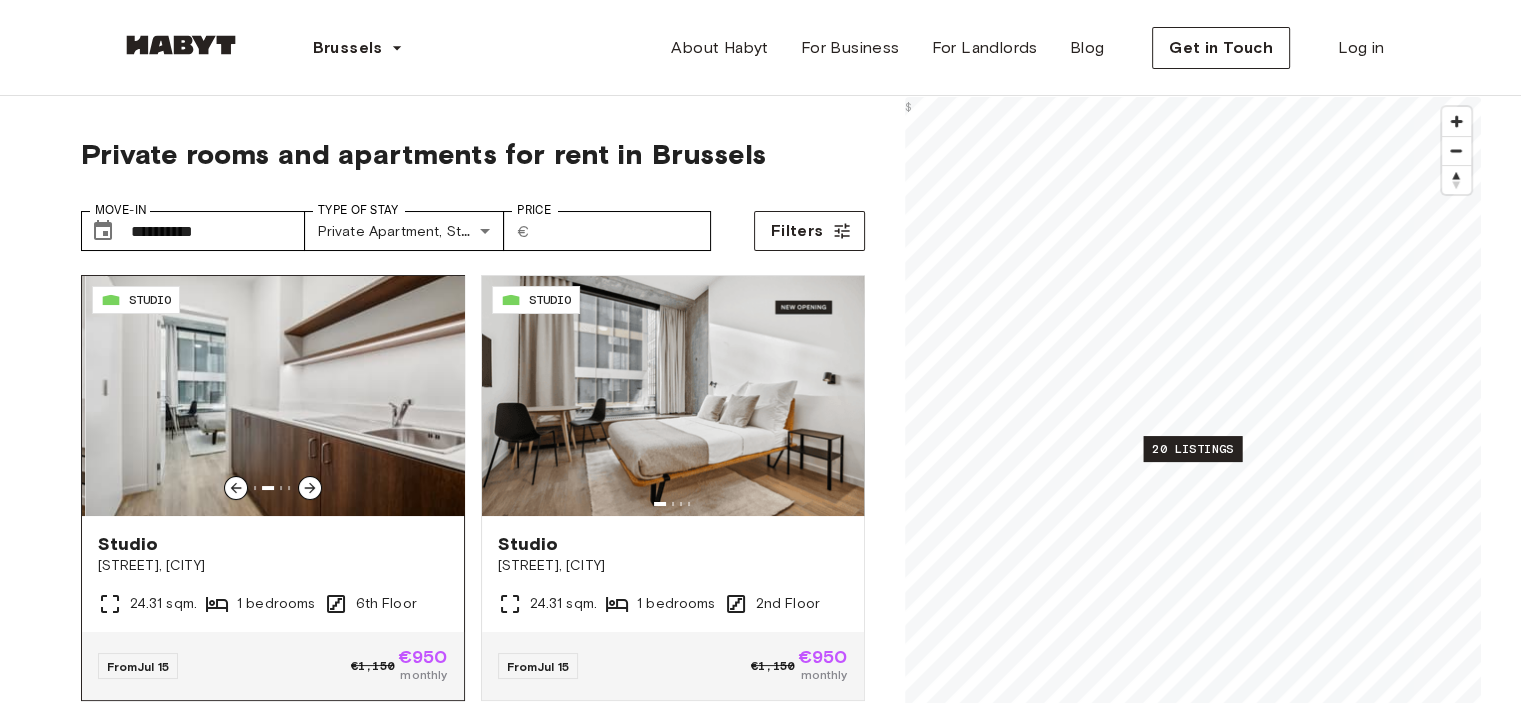 click 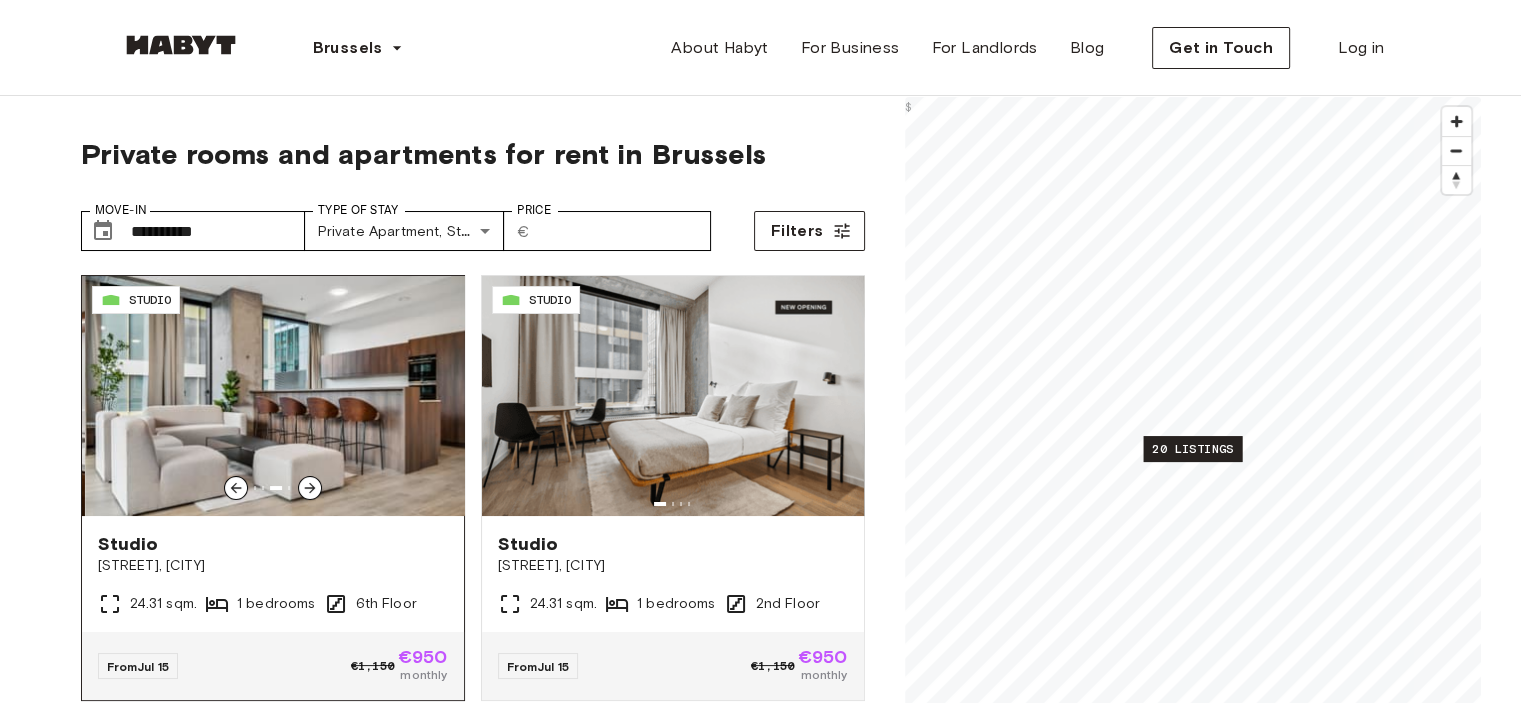 click 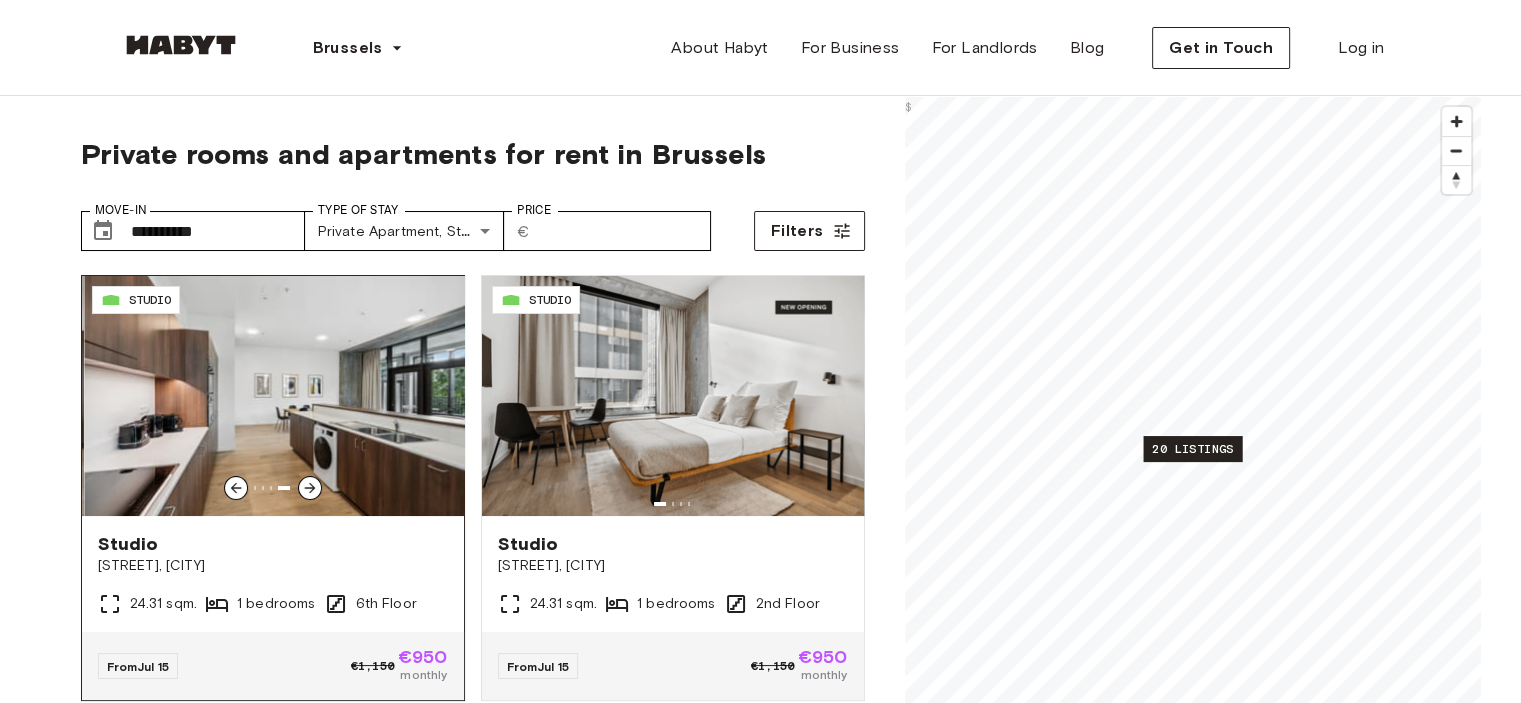 click 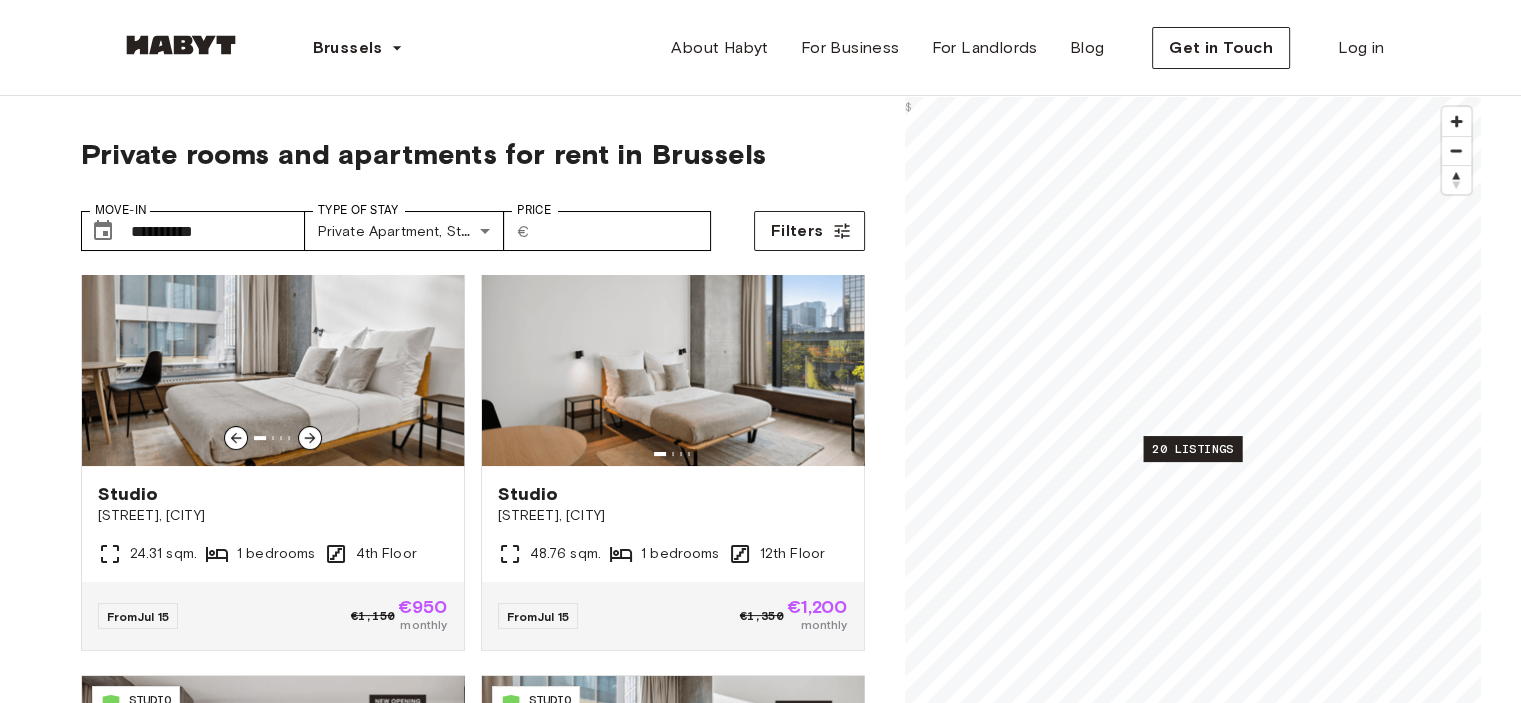 scroll, scrollTop: 503, scrollLeft: 0, axis: vertical 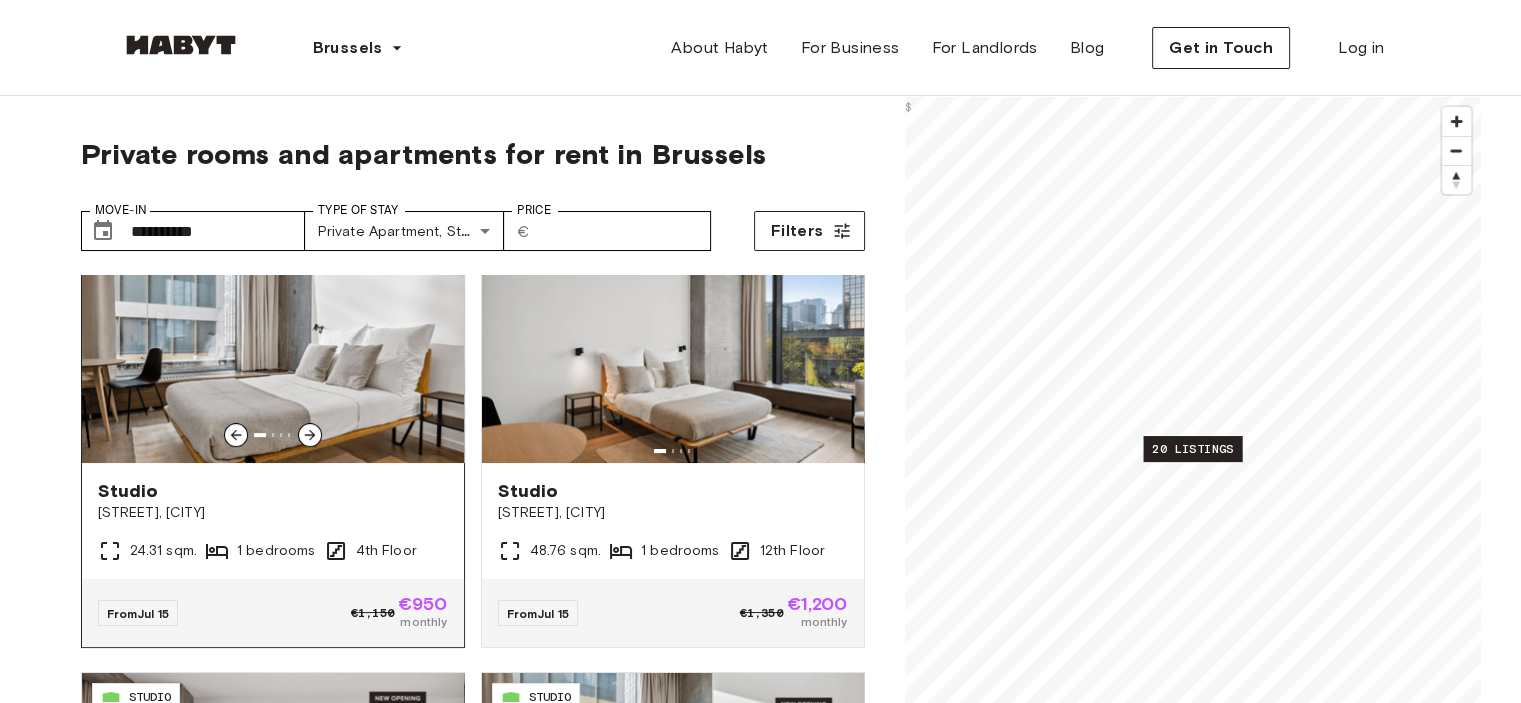 click 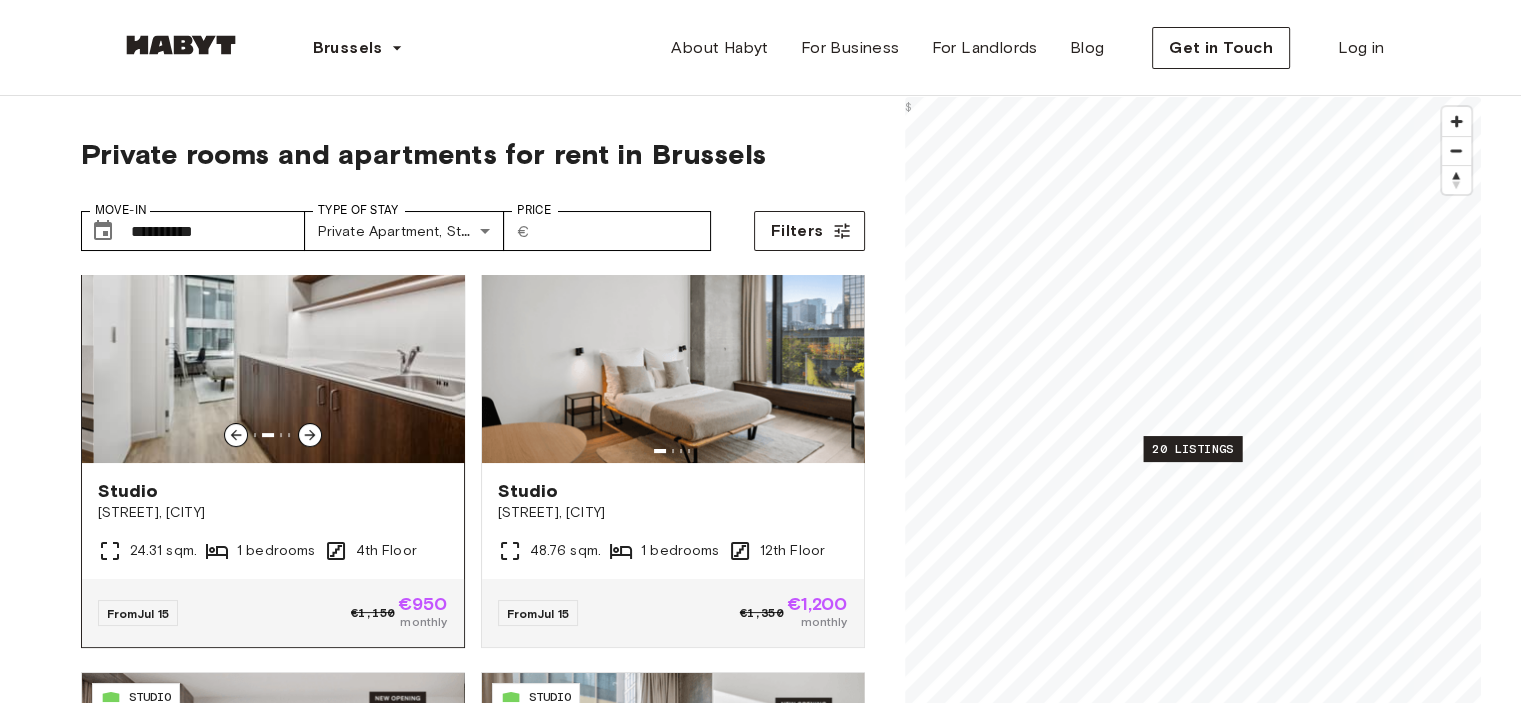 click 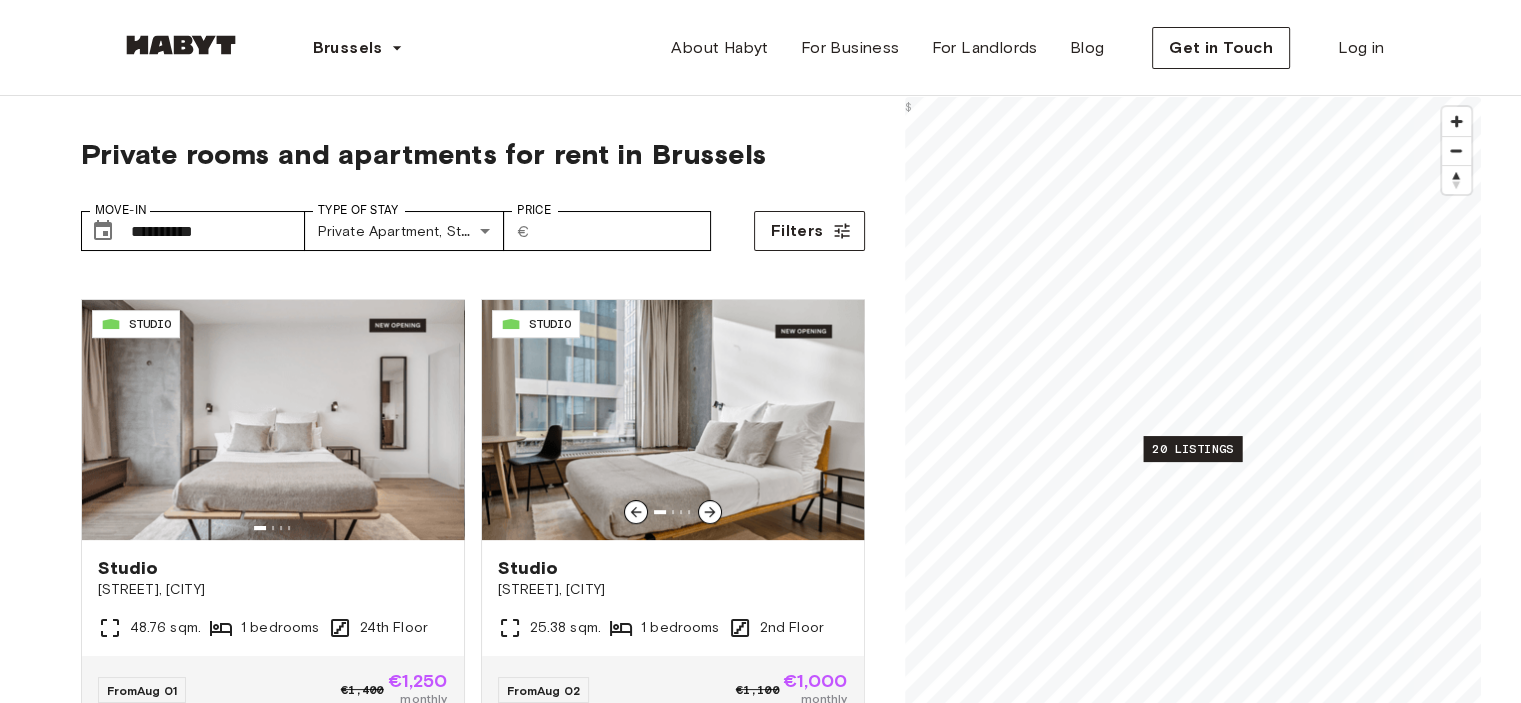 scroll, scrollTop: 879, scrollLeft: 0, axis: vertical 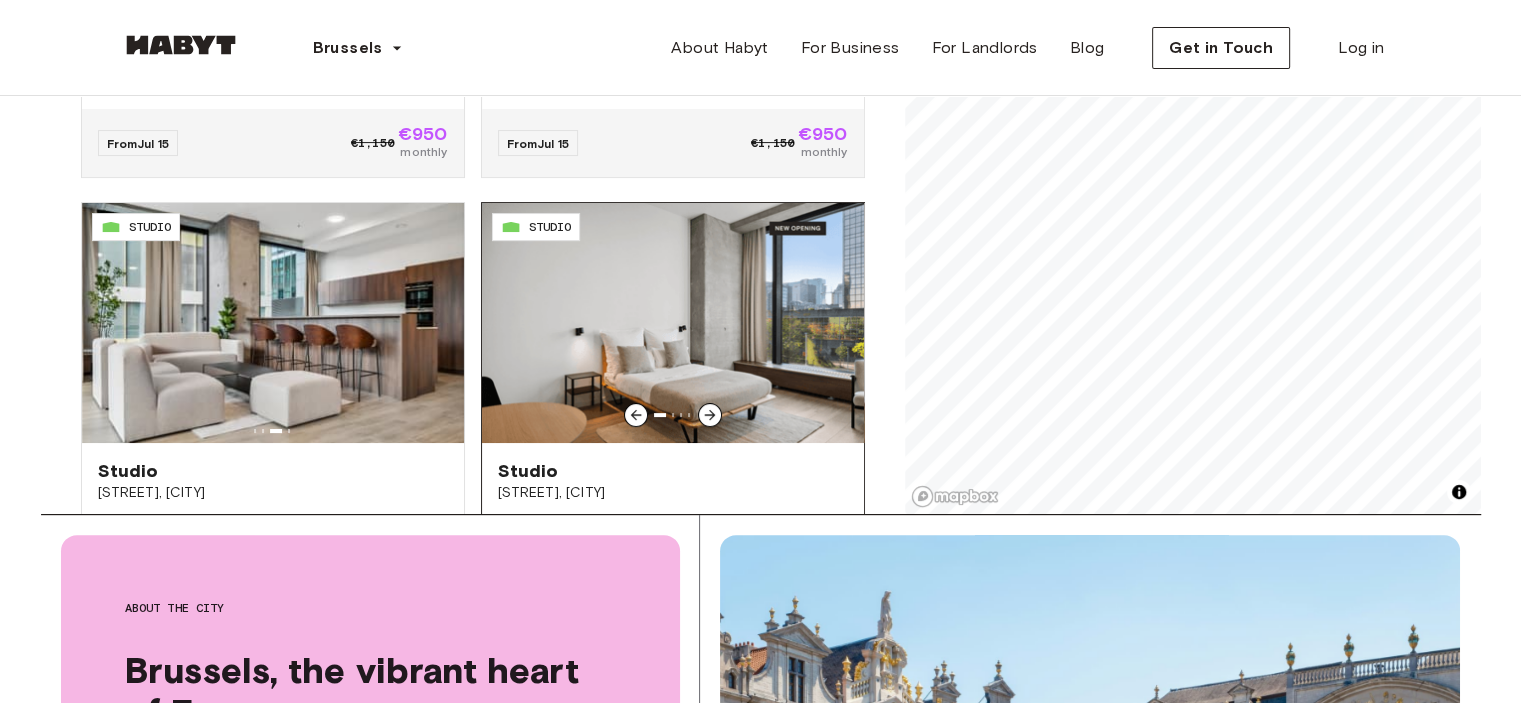 click 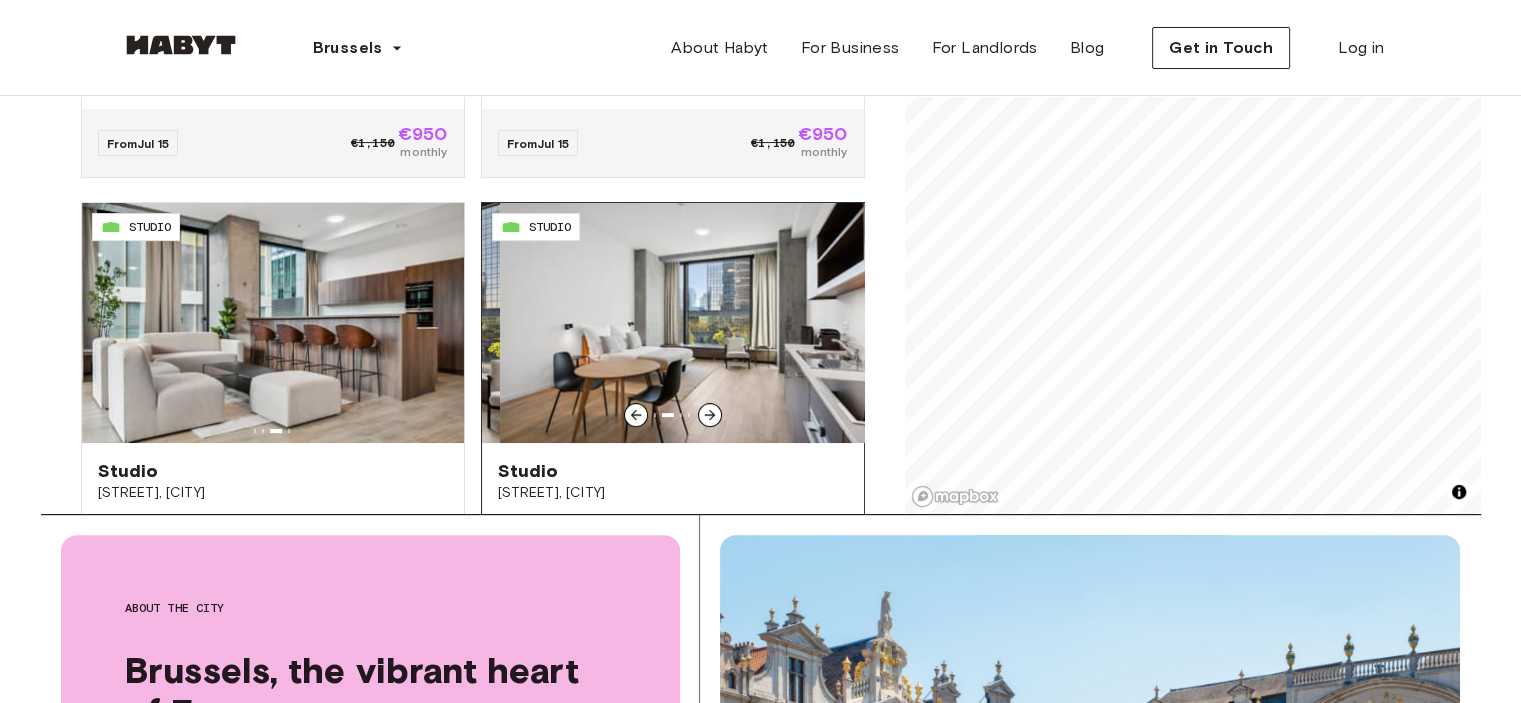 click 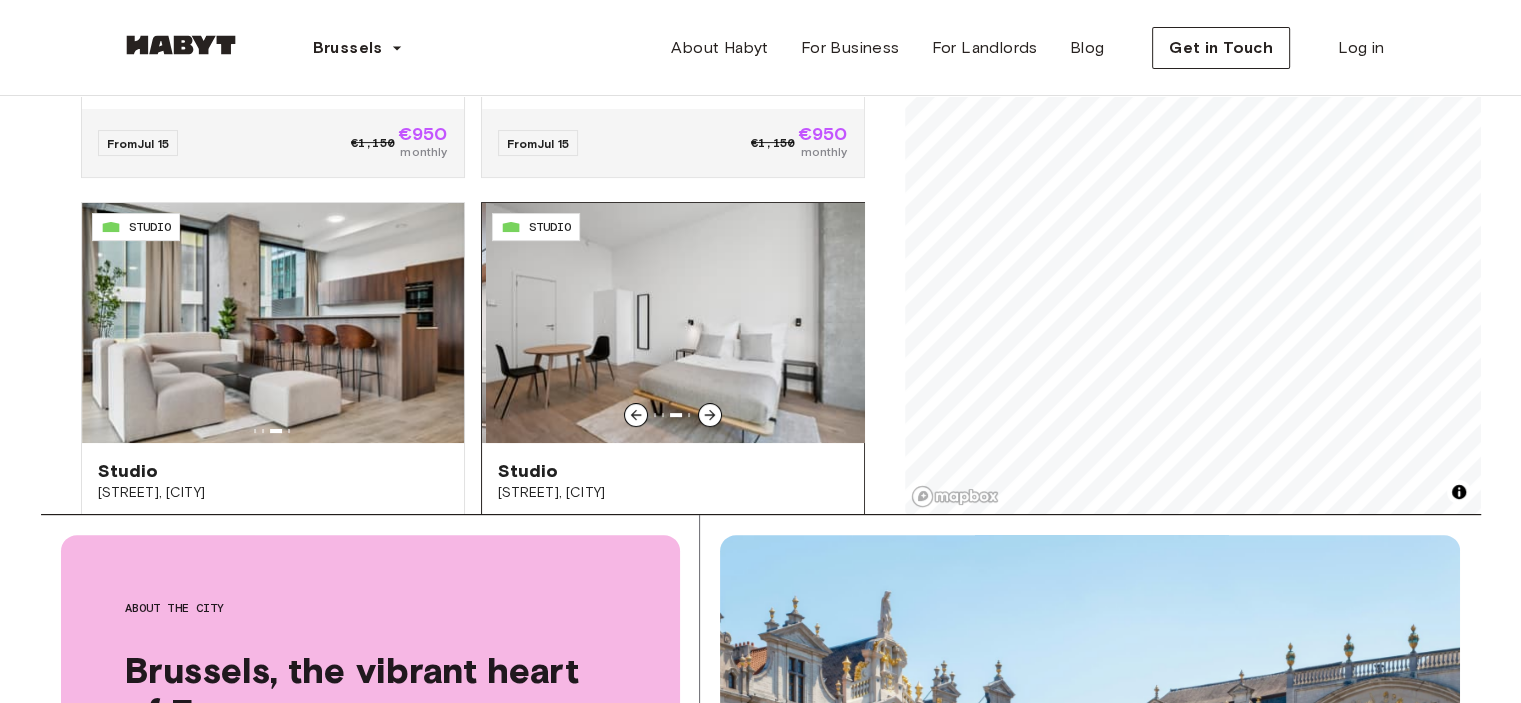 click 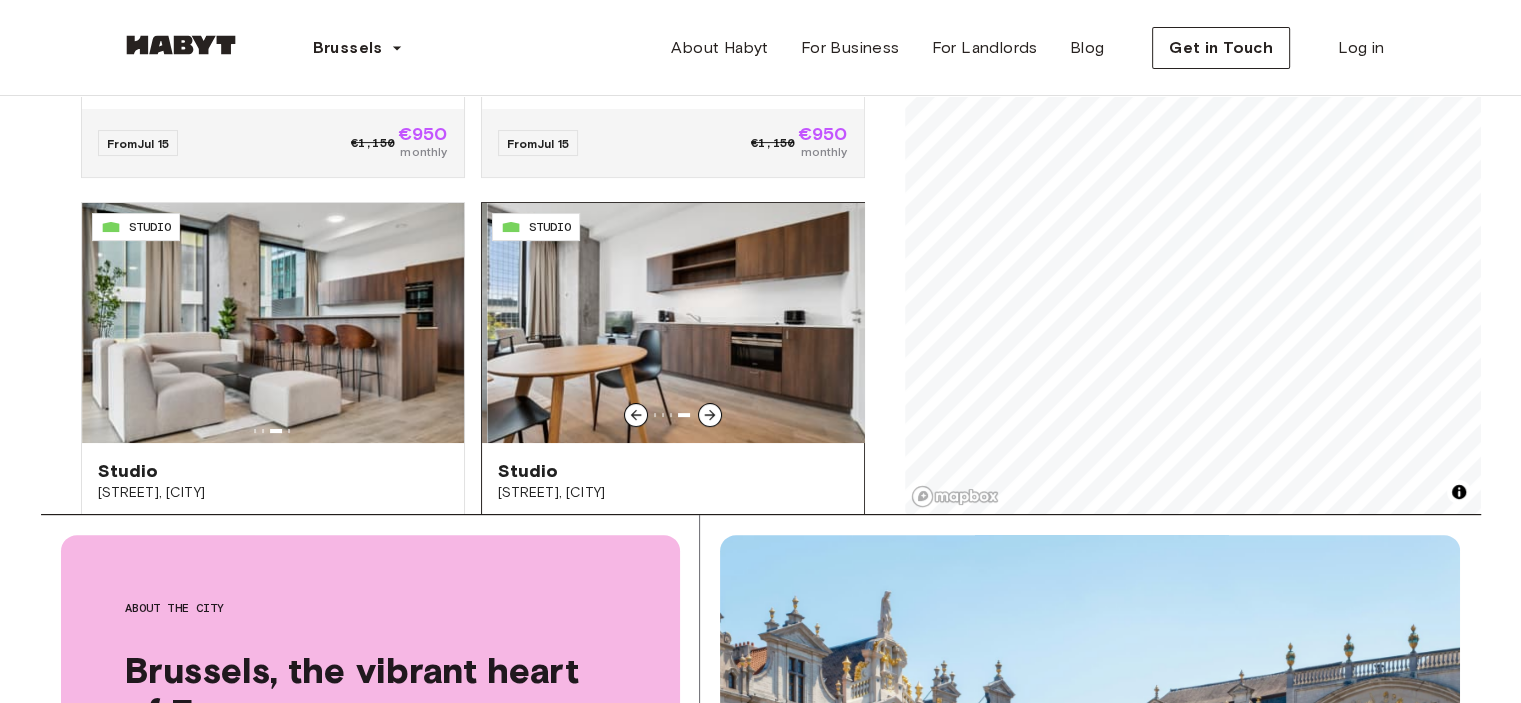 click 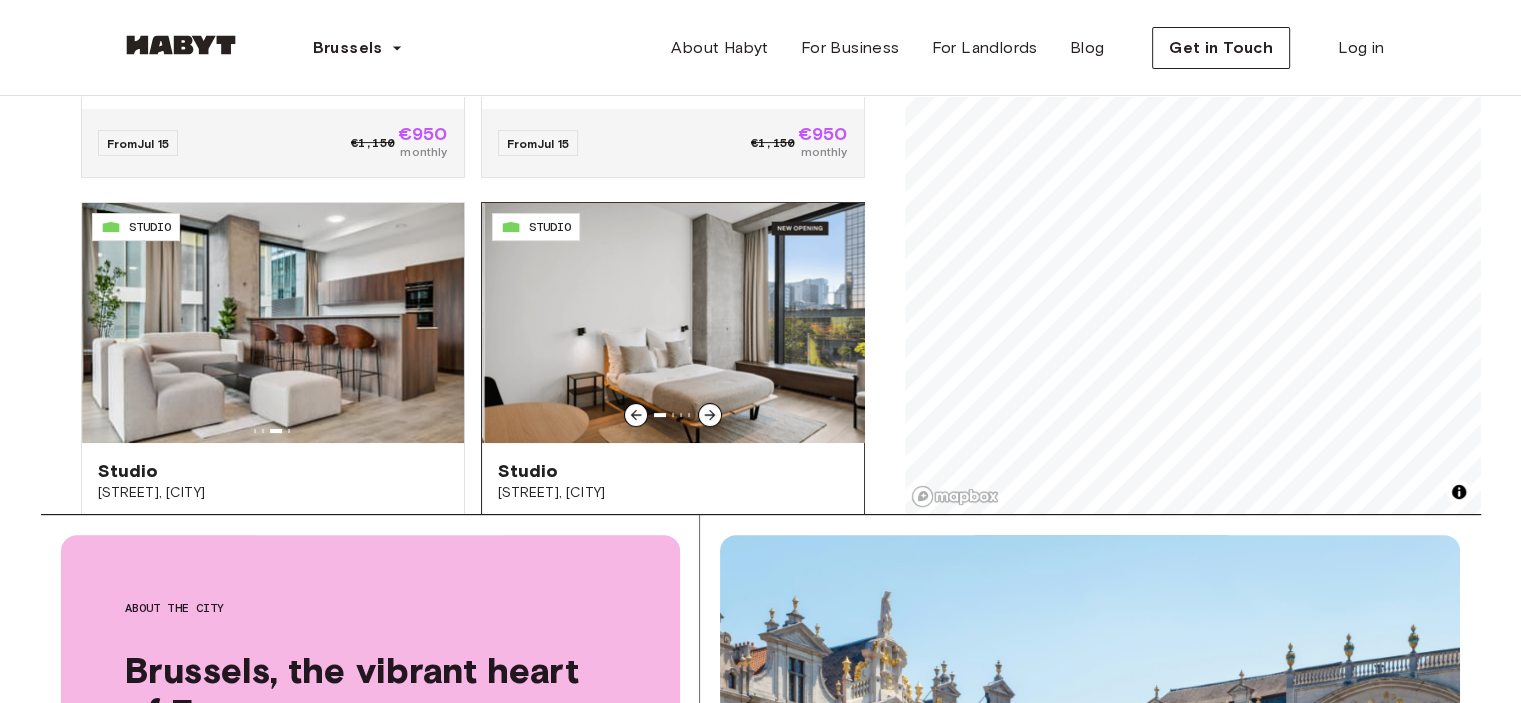 click 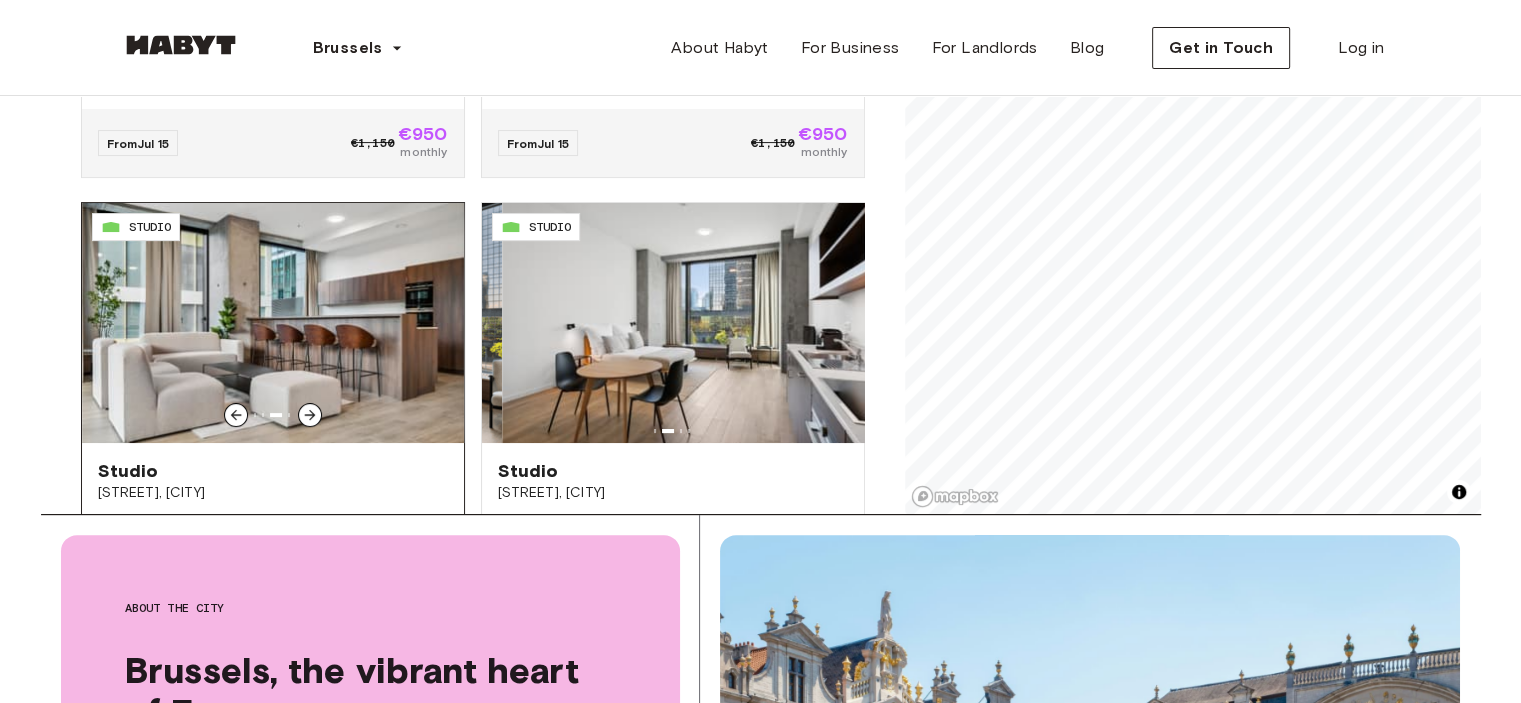 click at bounding box center (273, 323) 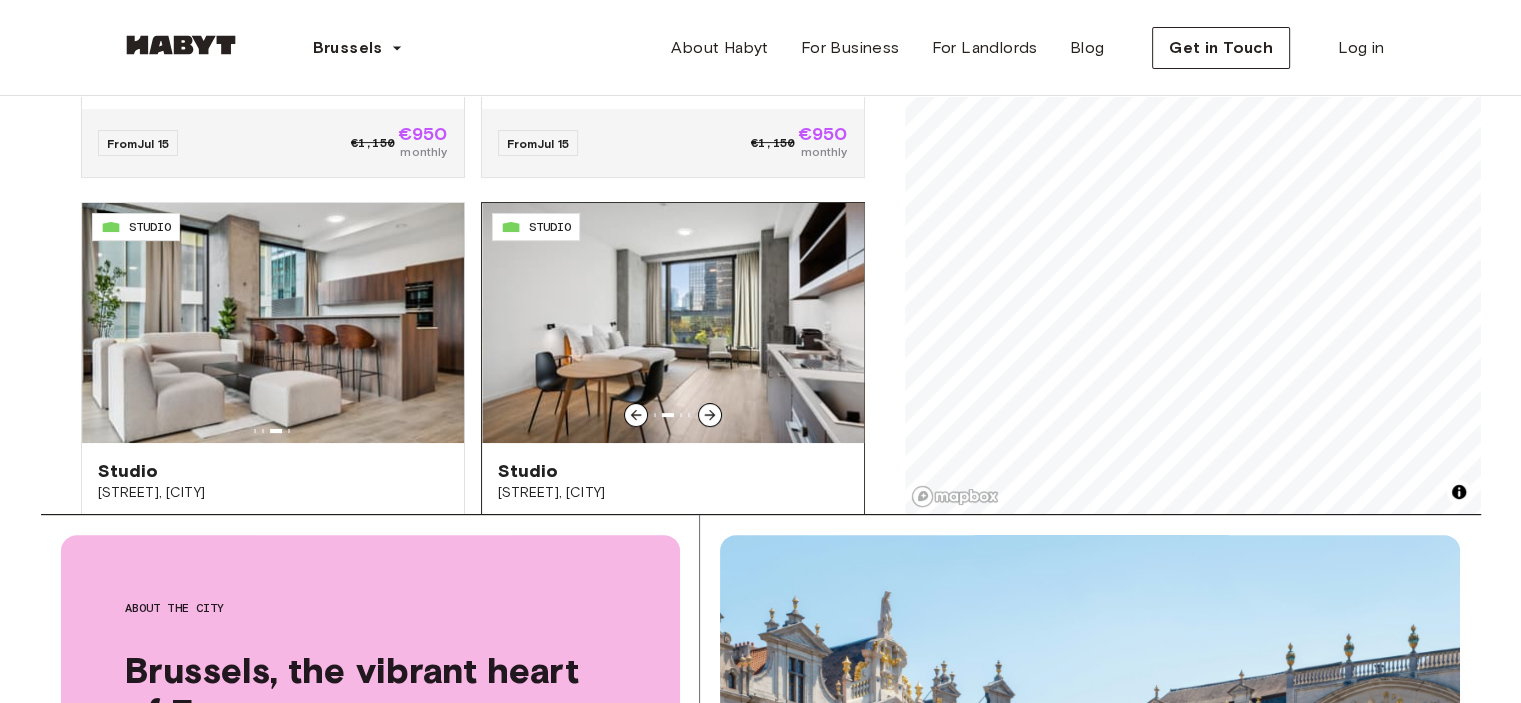 click at bounding box center (673, 323) 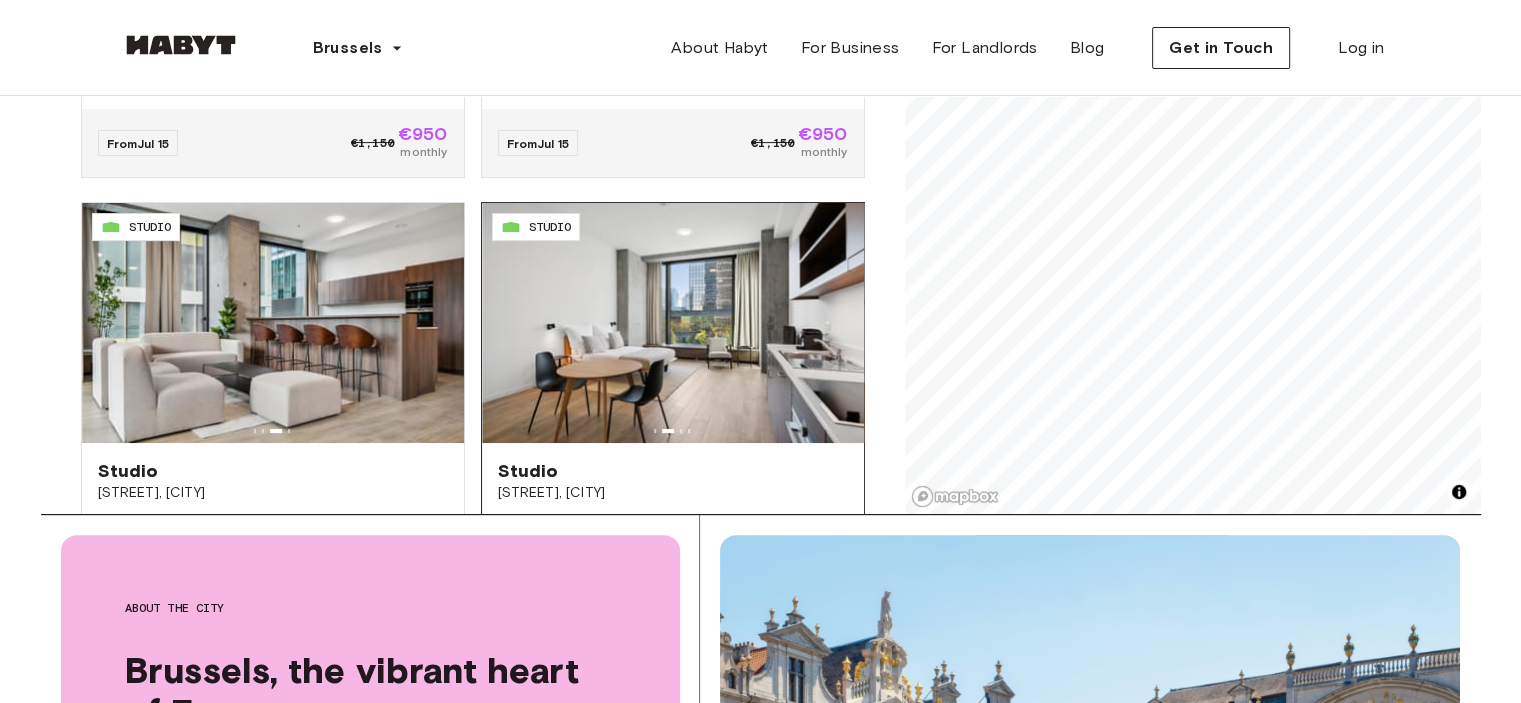 scroll, scrollTop: 60, scrollLeft: 0, axis: vertical 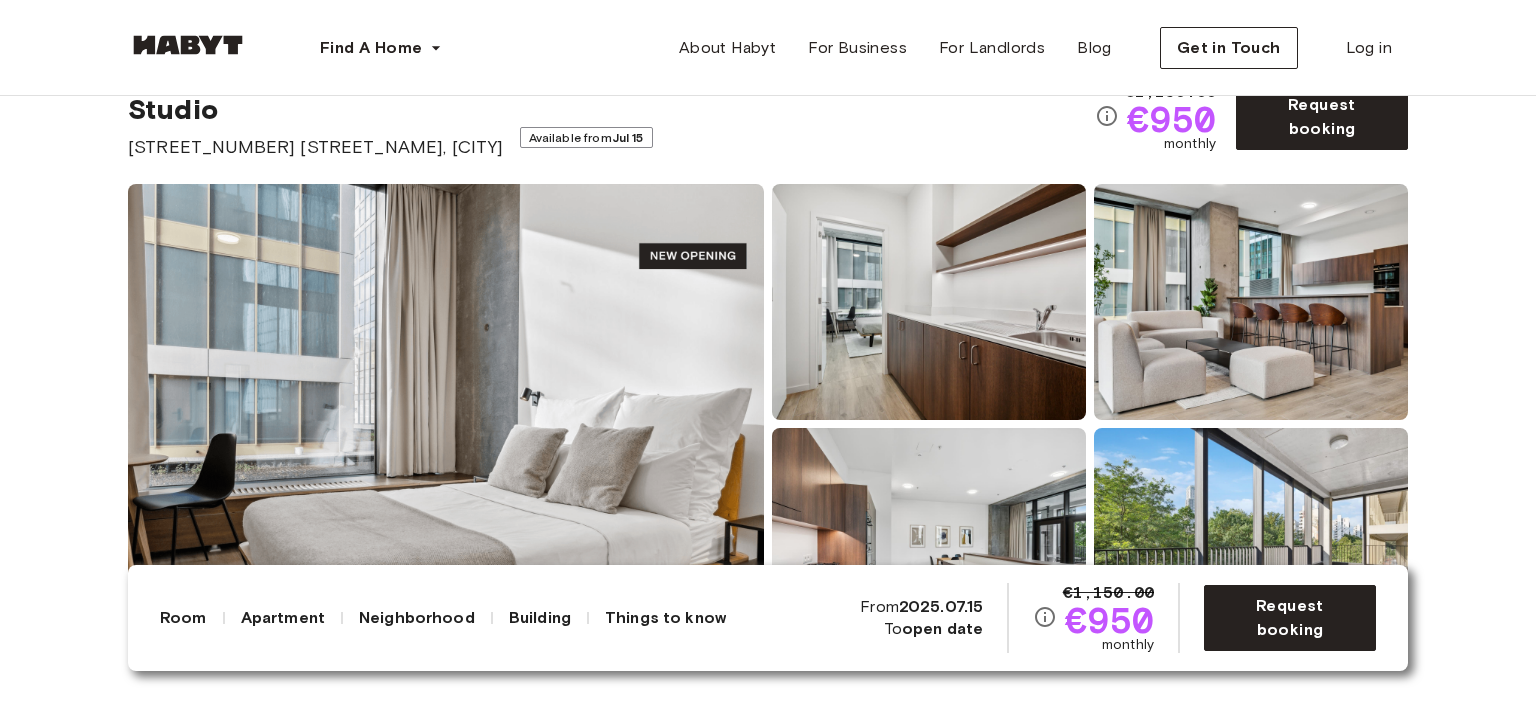 click at bounding box center [446, 424] 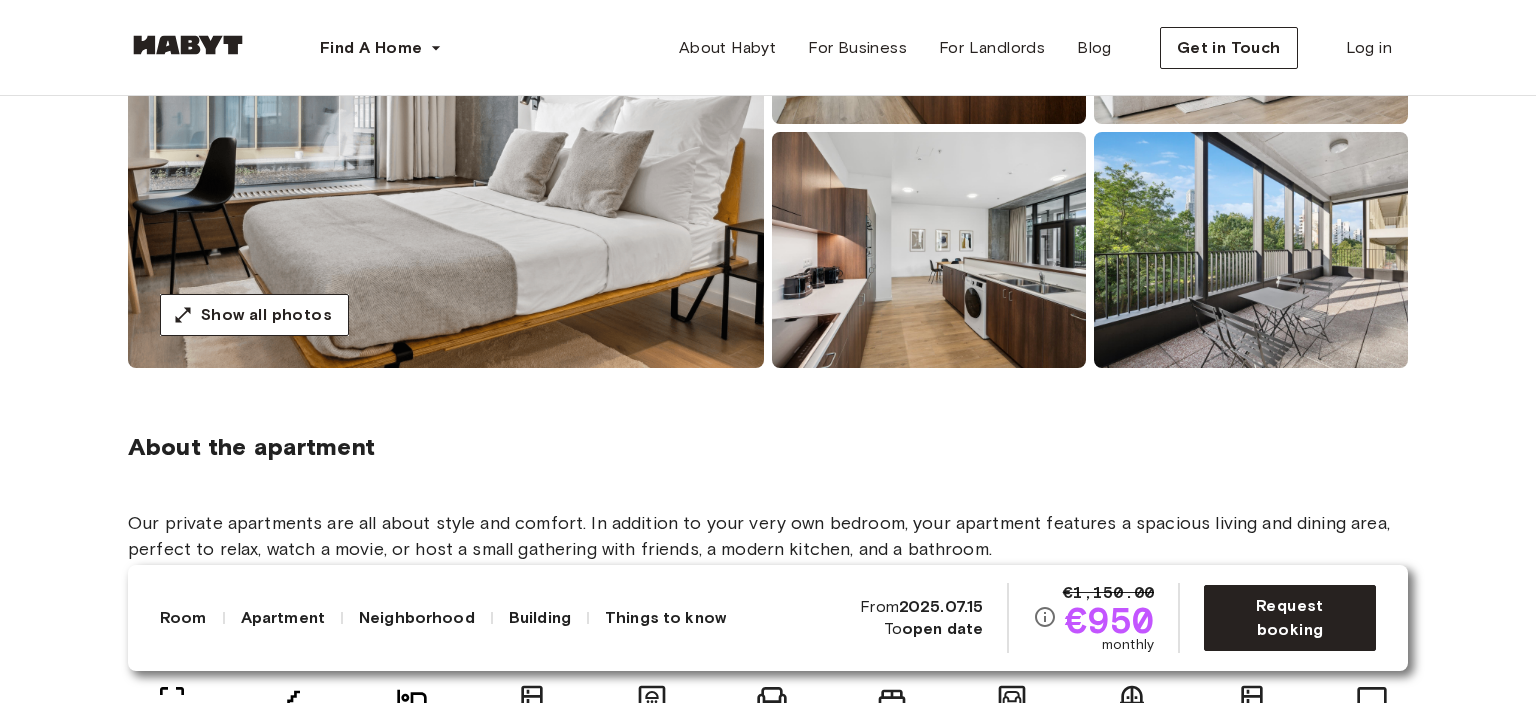 scroll, scrollTop: 379, scrollLeft: 0, axis: vertical 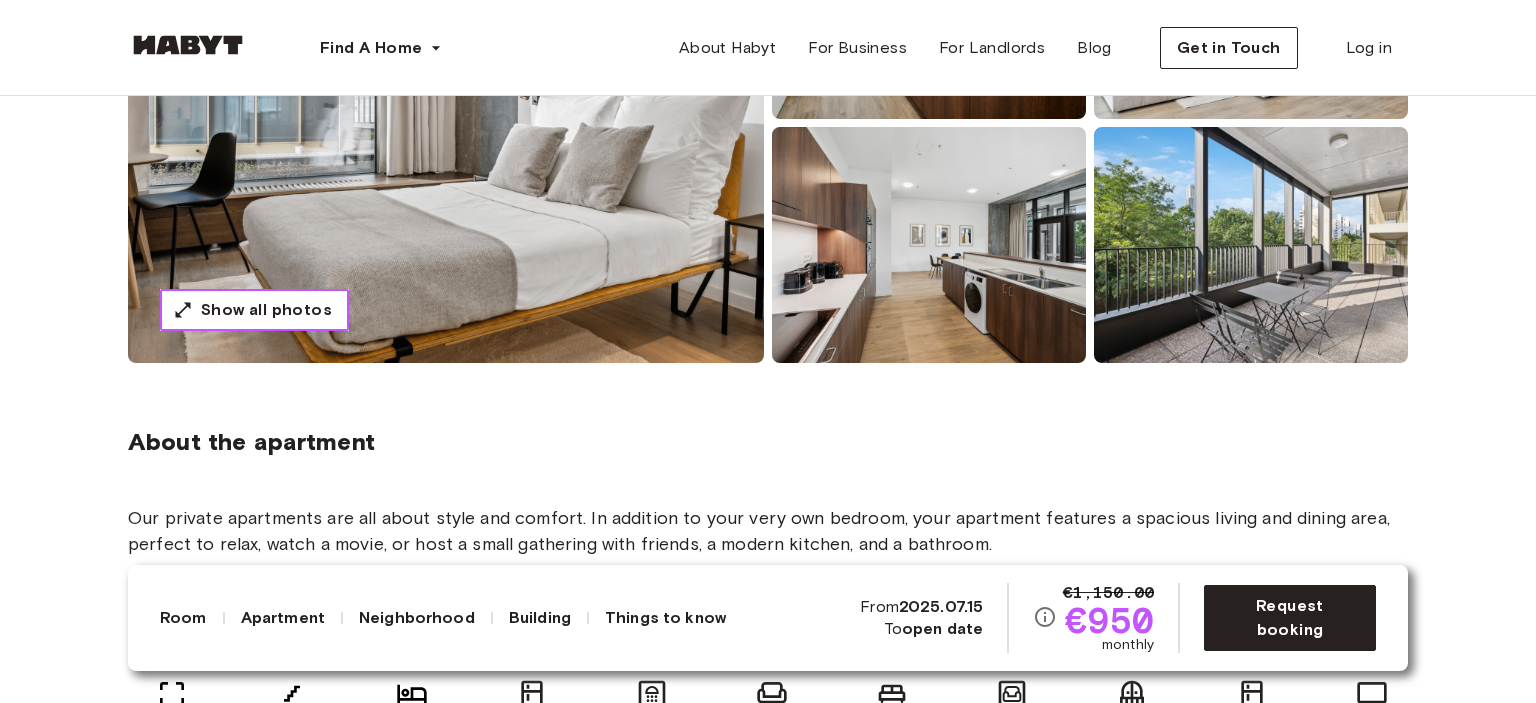 click on "Show all photos" at bounding box center (266, 310) 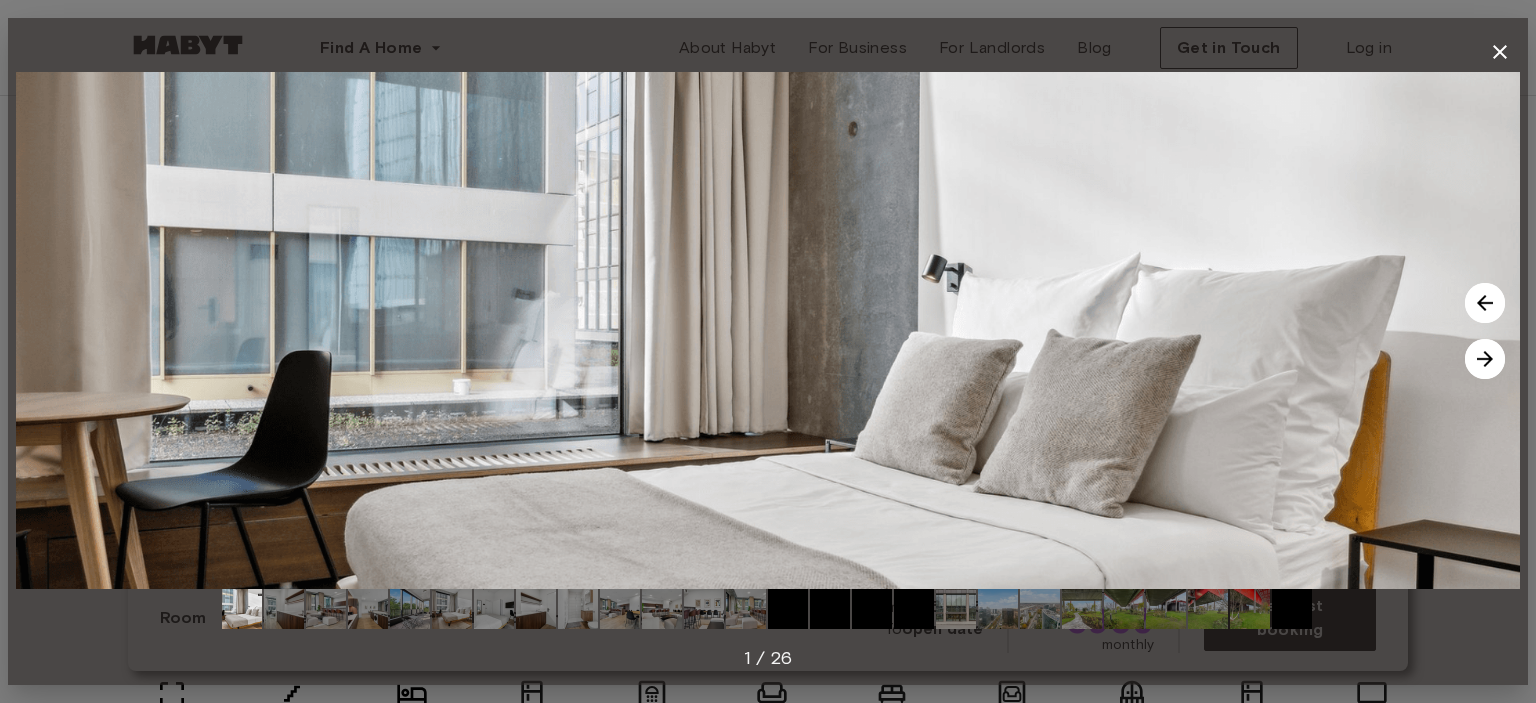 click at bounding box center (1485, 359) 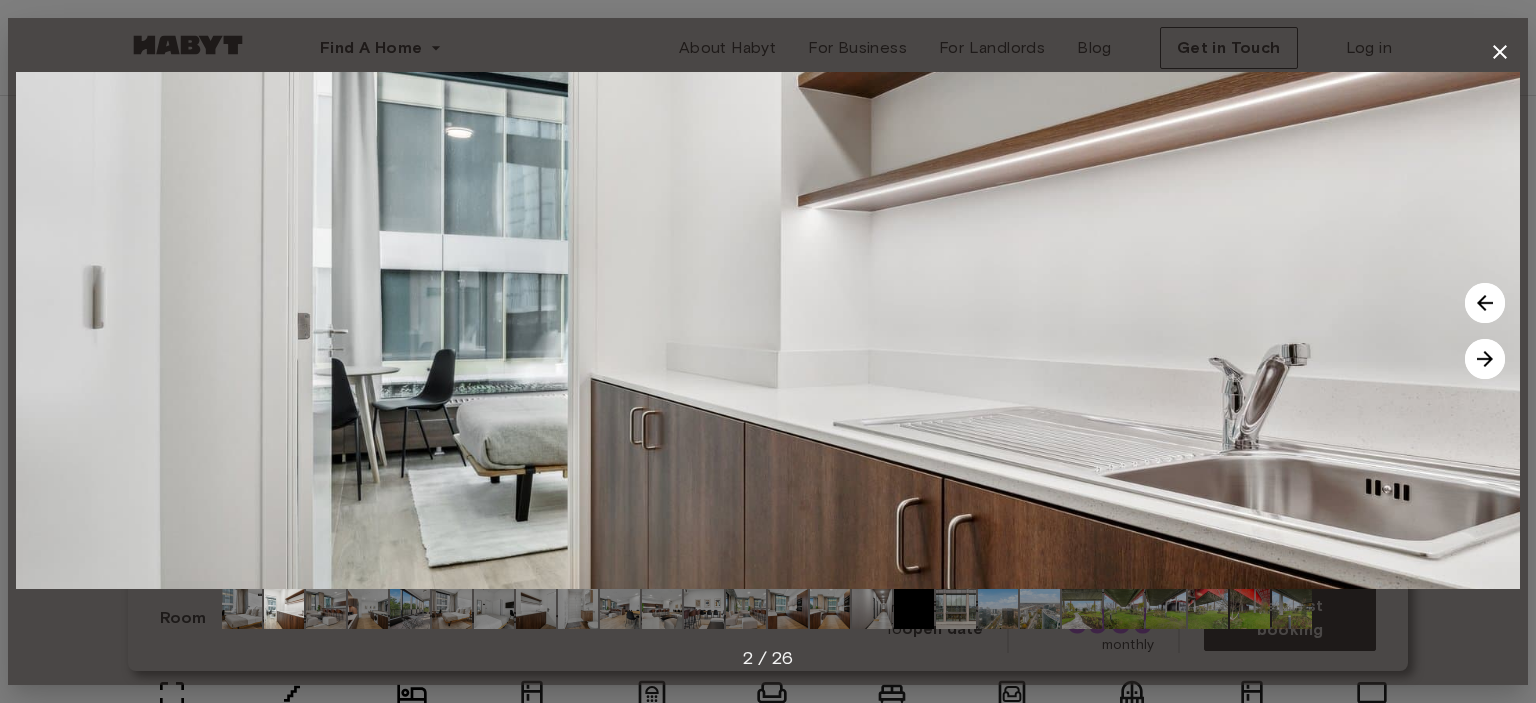 click at bounding box center [1485, 359] 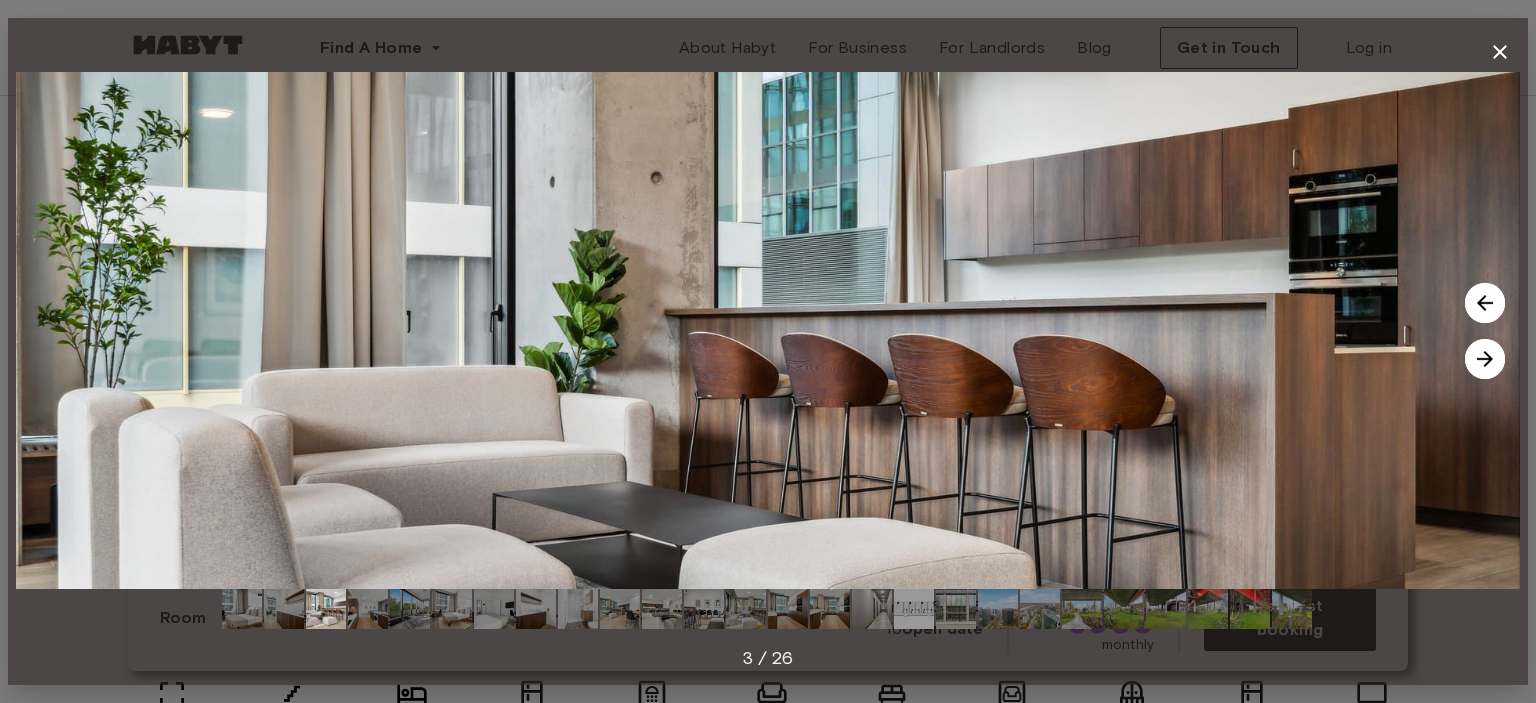 click at bounding box center (1485, 359) 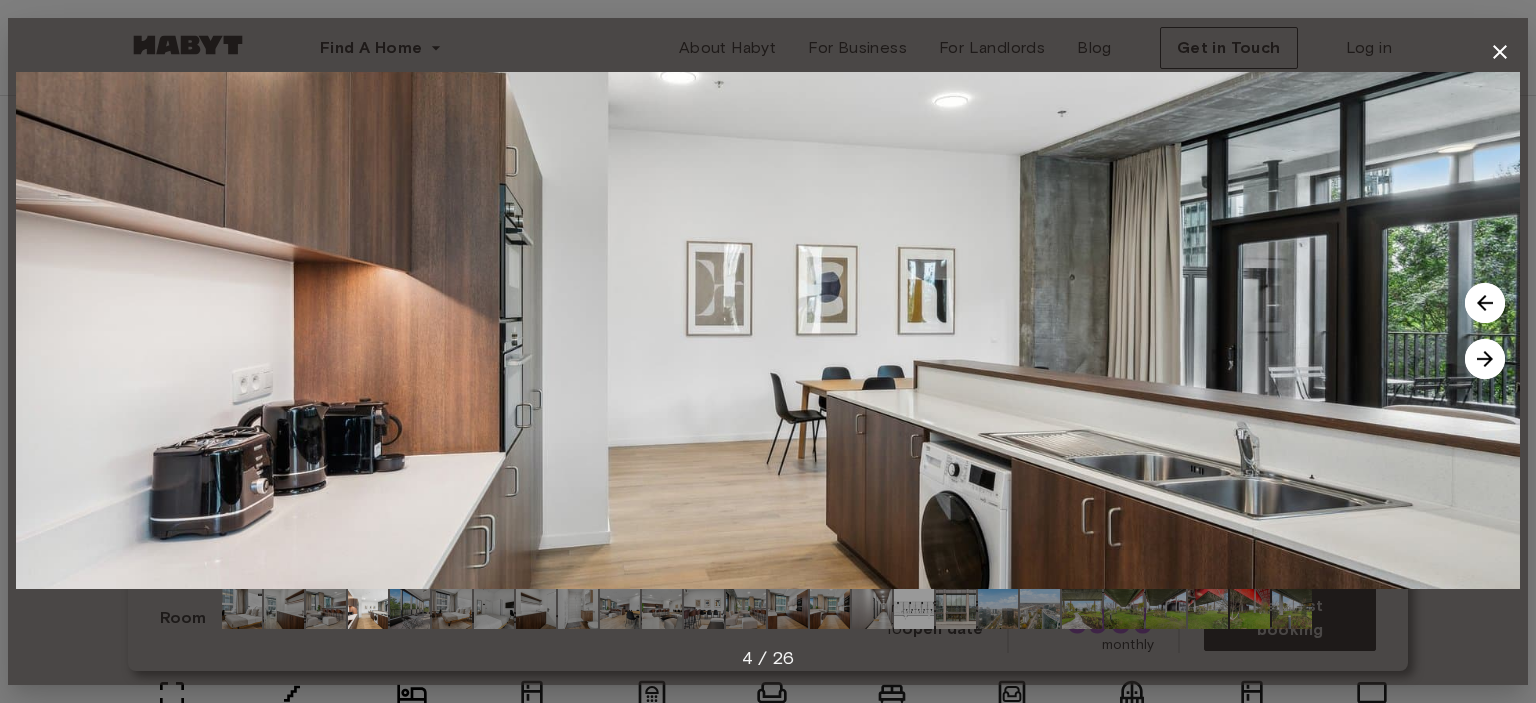 click at bounding box center (1485, 359) 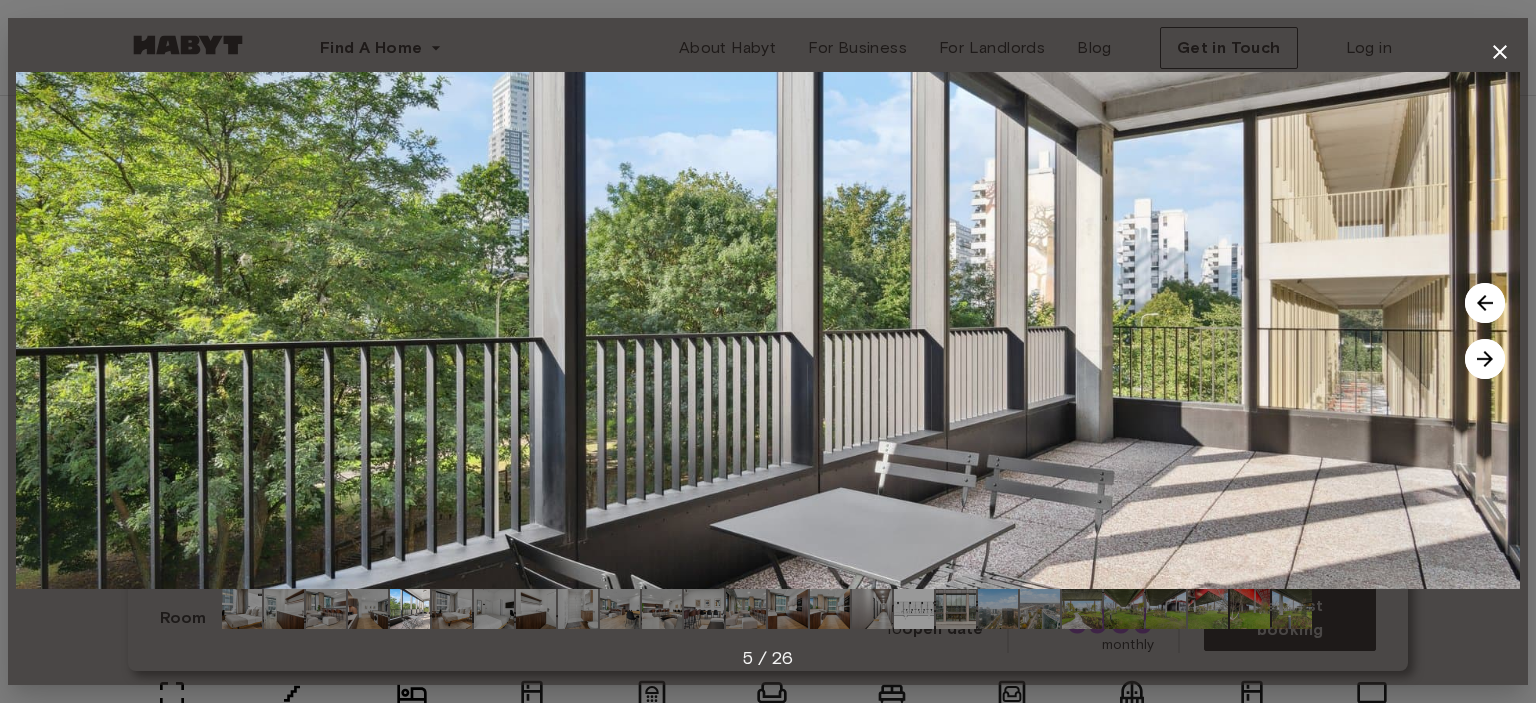 click at bounding box center (1485, 359) 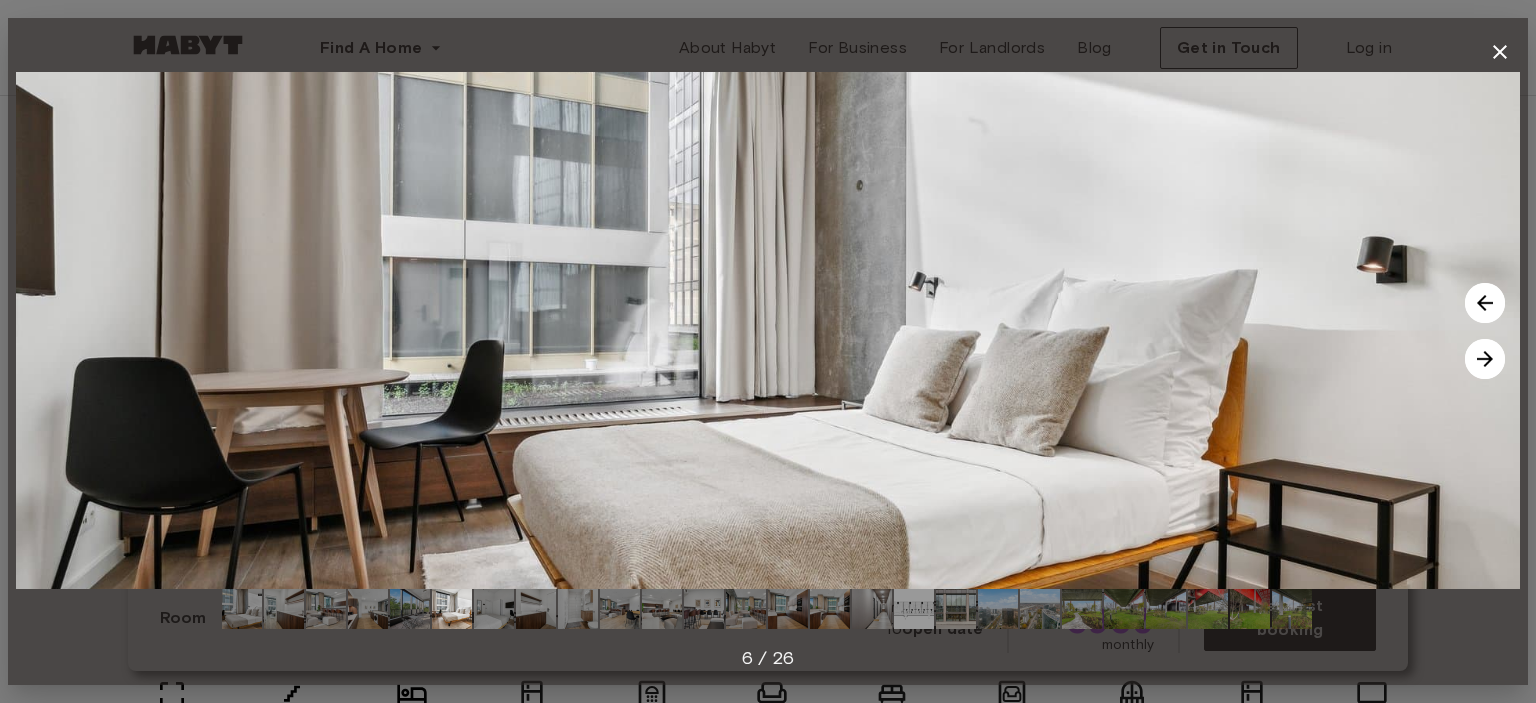 click at bounding box center [1485, 359] 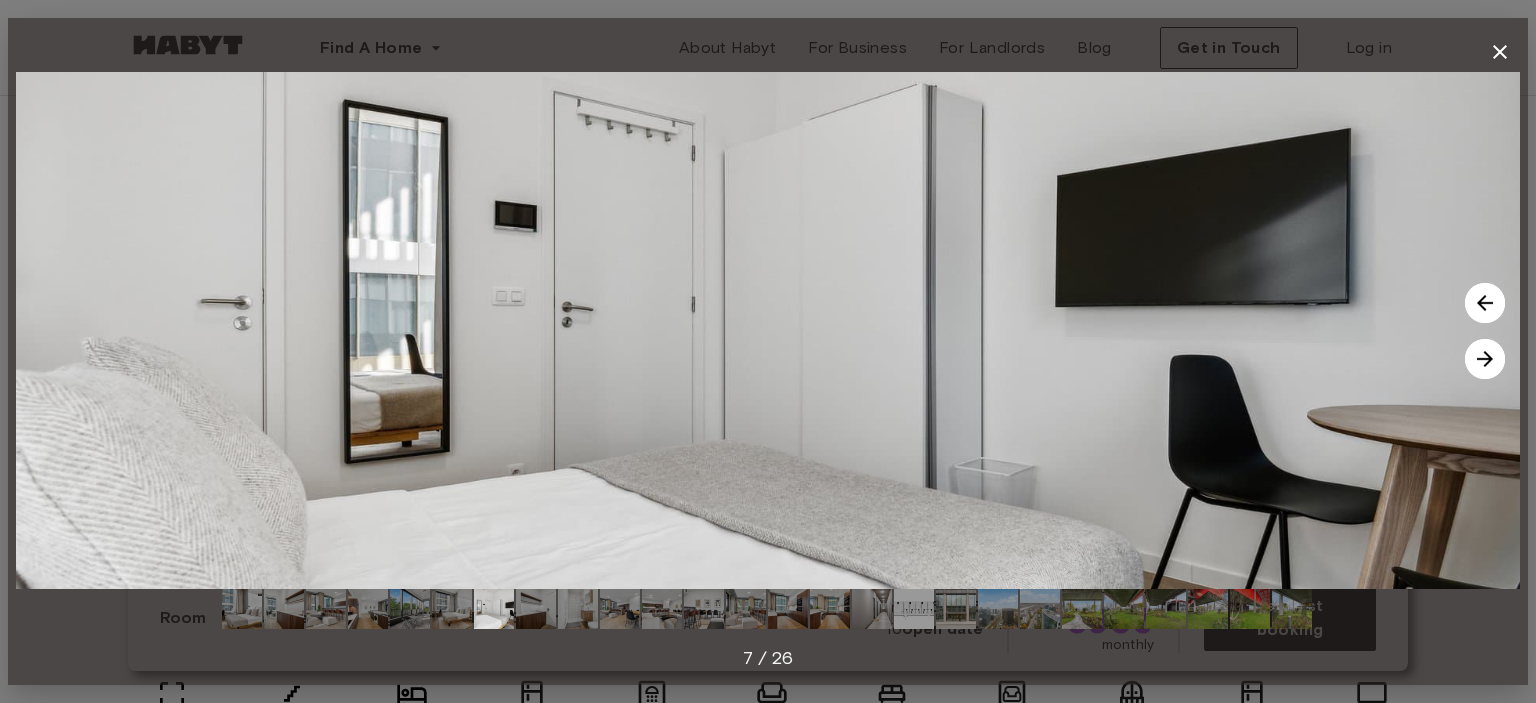 click at bounding box center [1485, 359] 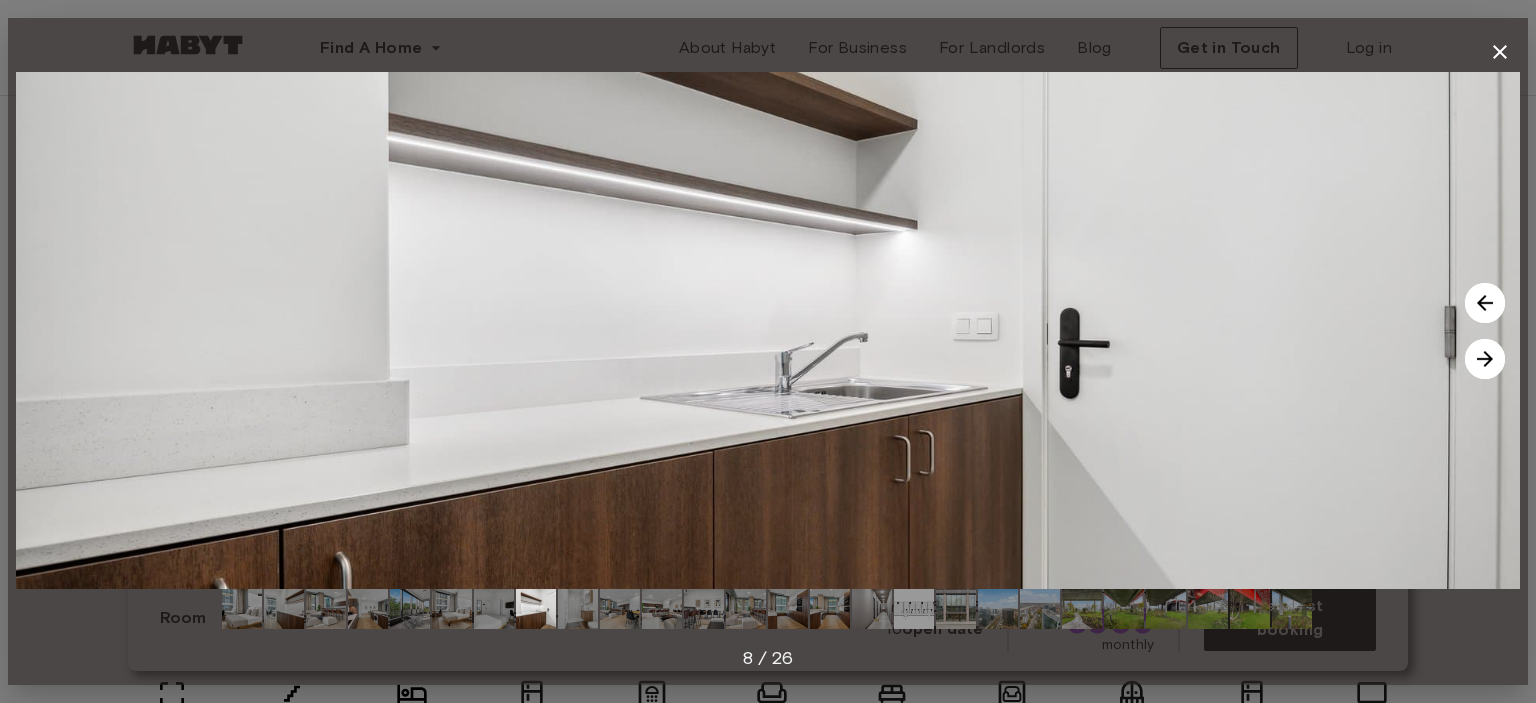 click at bounding box center [1485, 359] 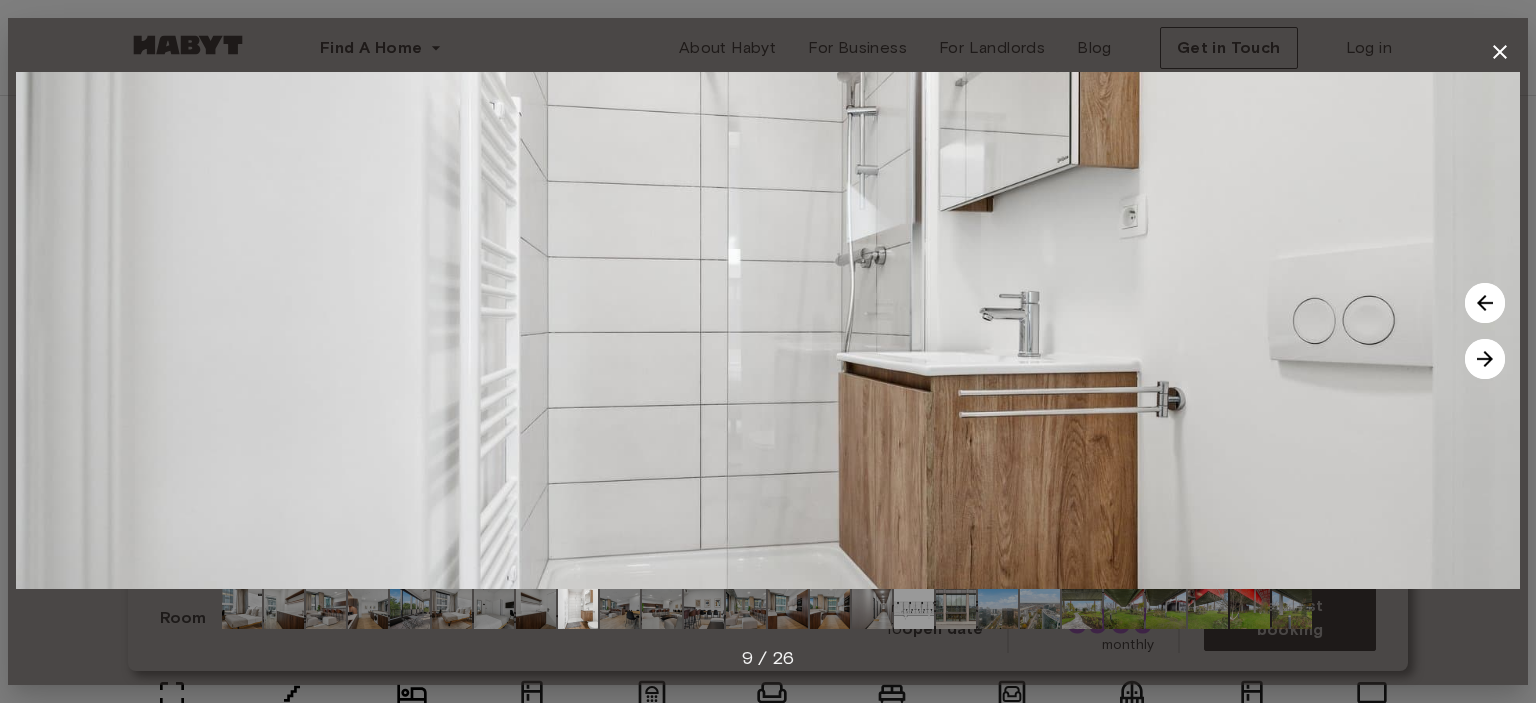 click at bounding box center [1485, 359] 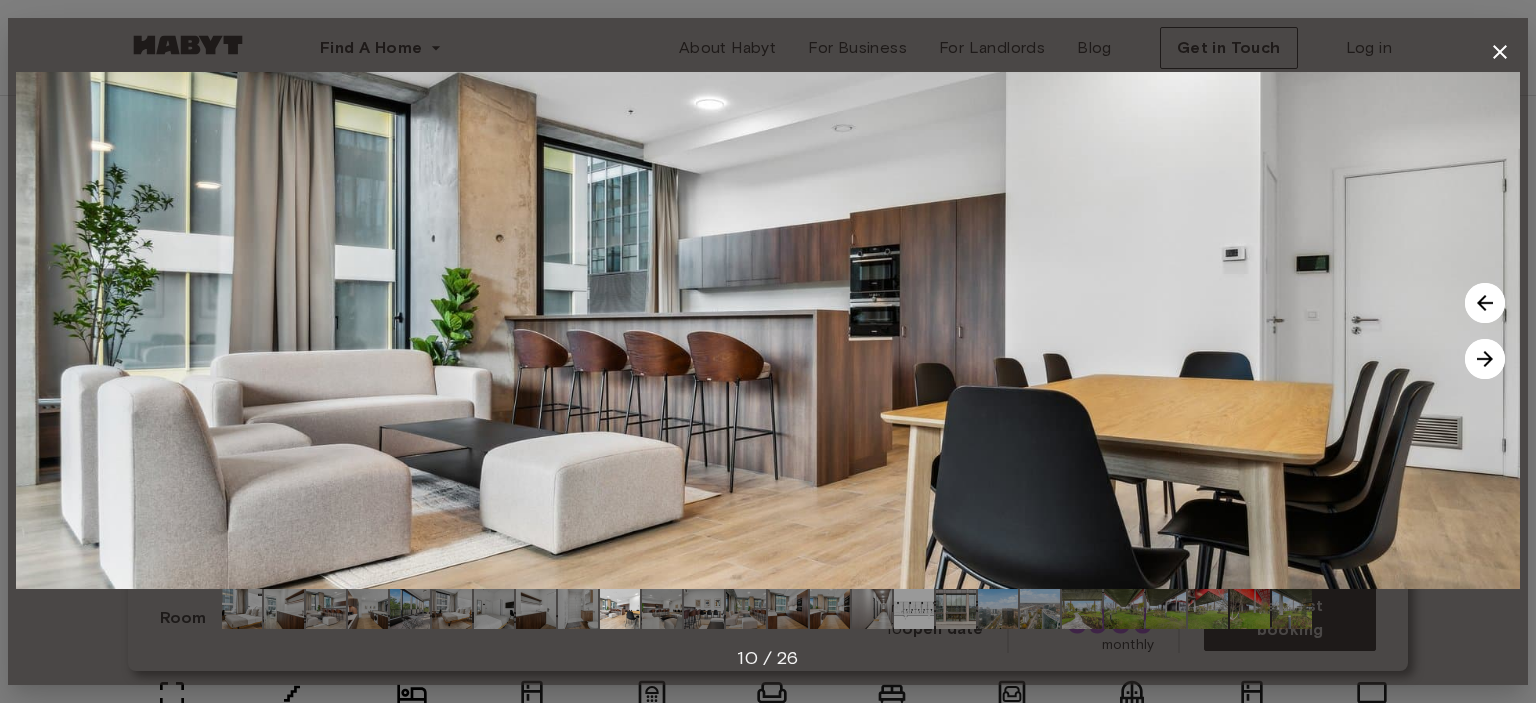 click at bounding box center (1485, 359) 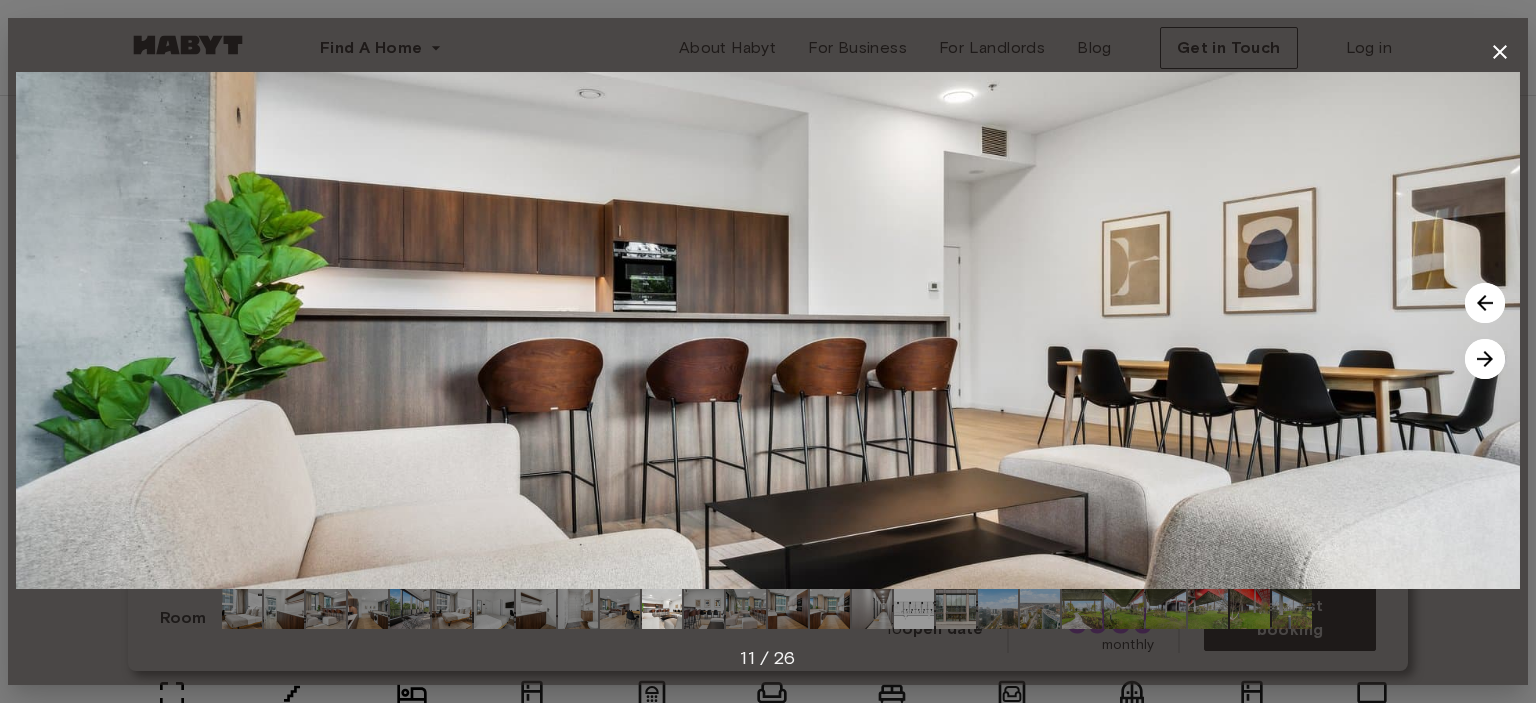 click at bounding box center [1485, 359] 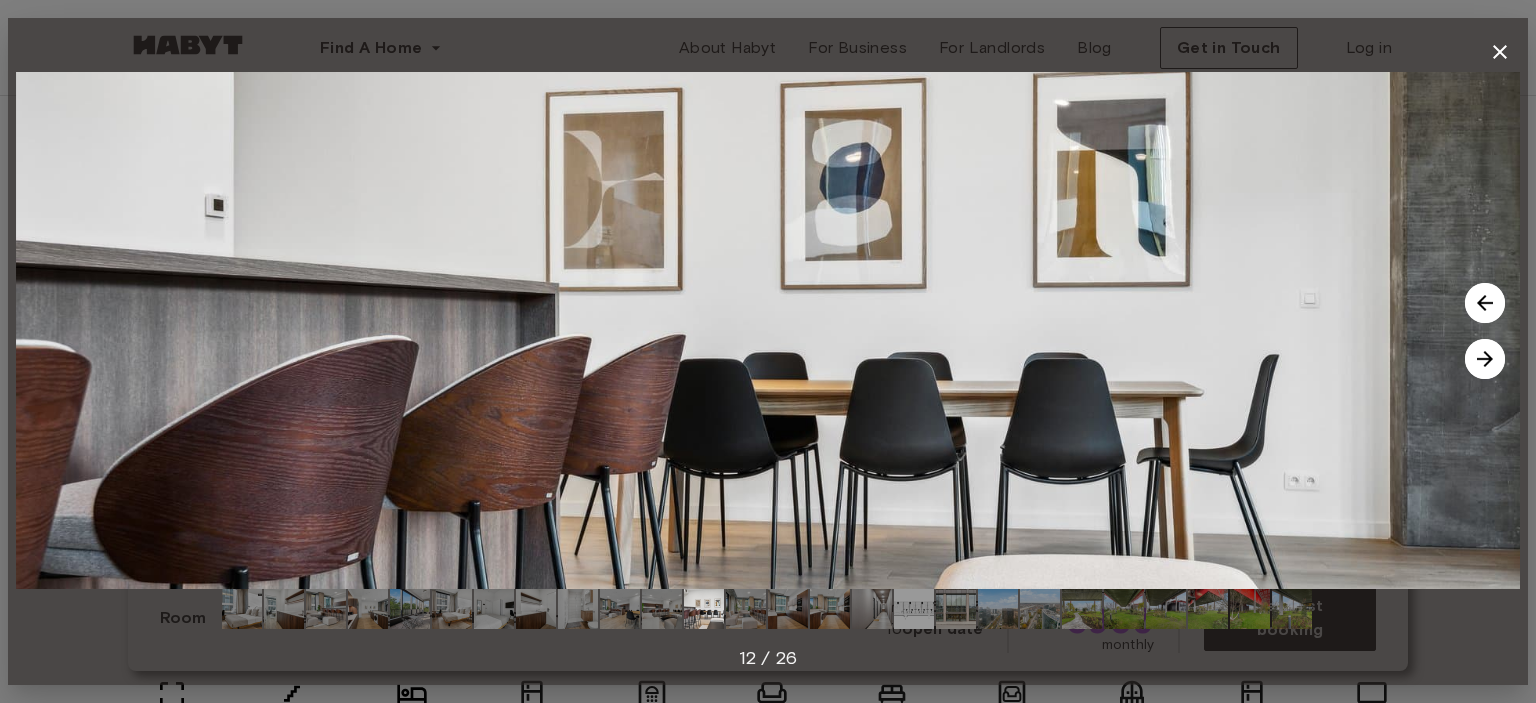 click at bounding box center (1485, 359) 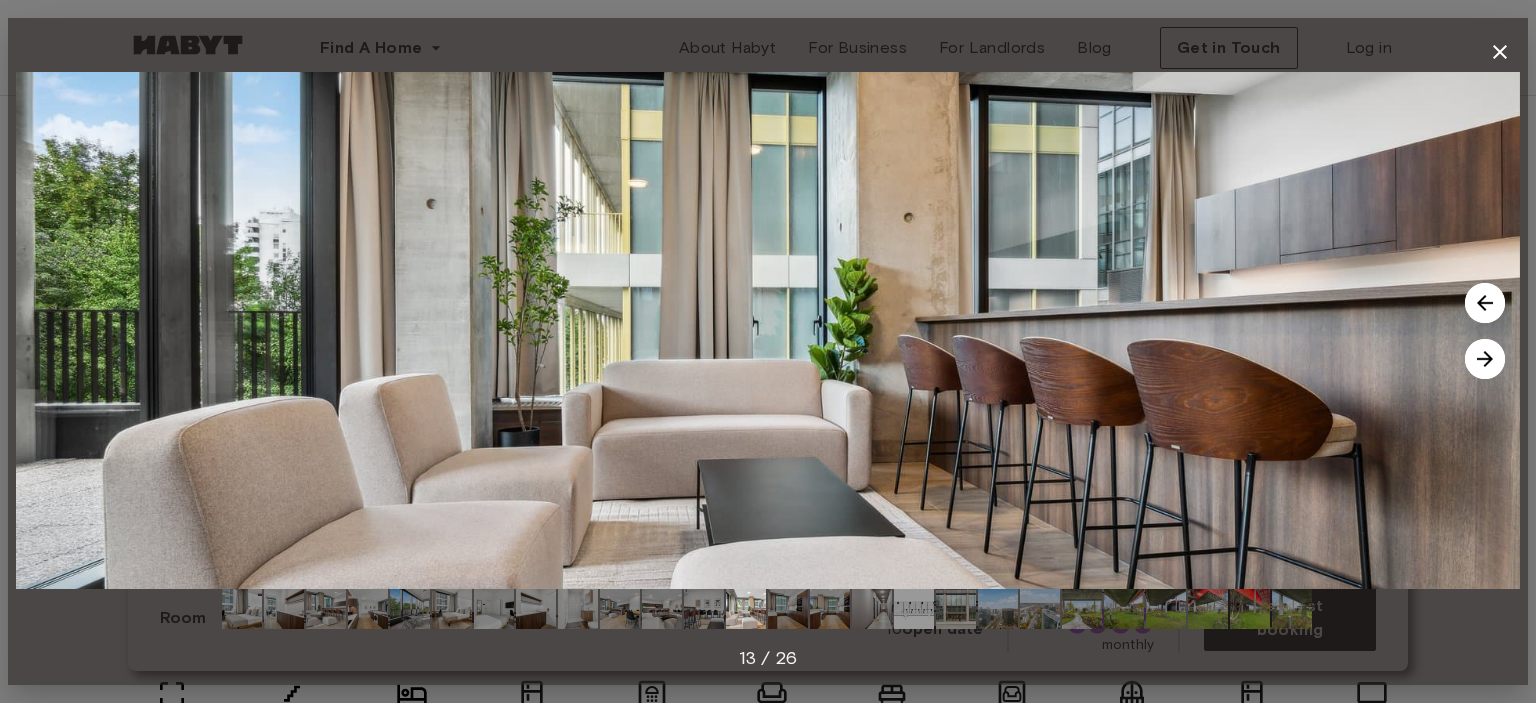 click at bounding box center (1485, 359) 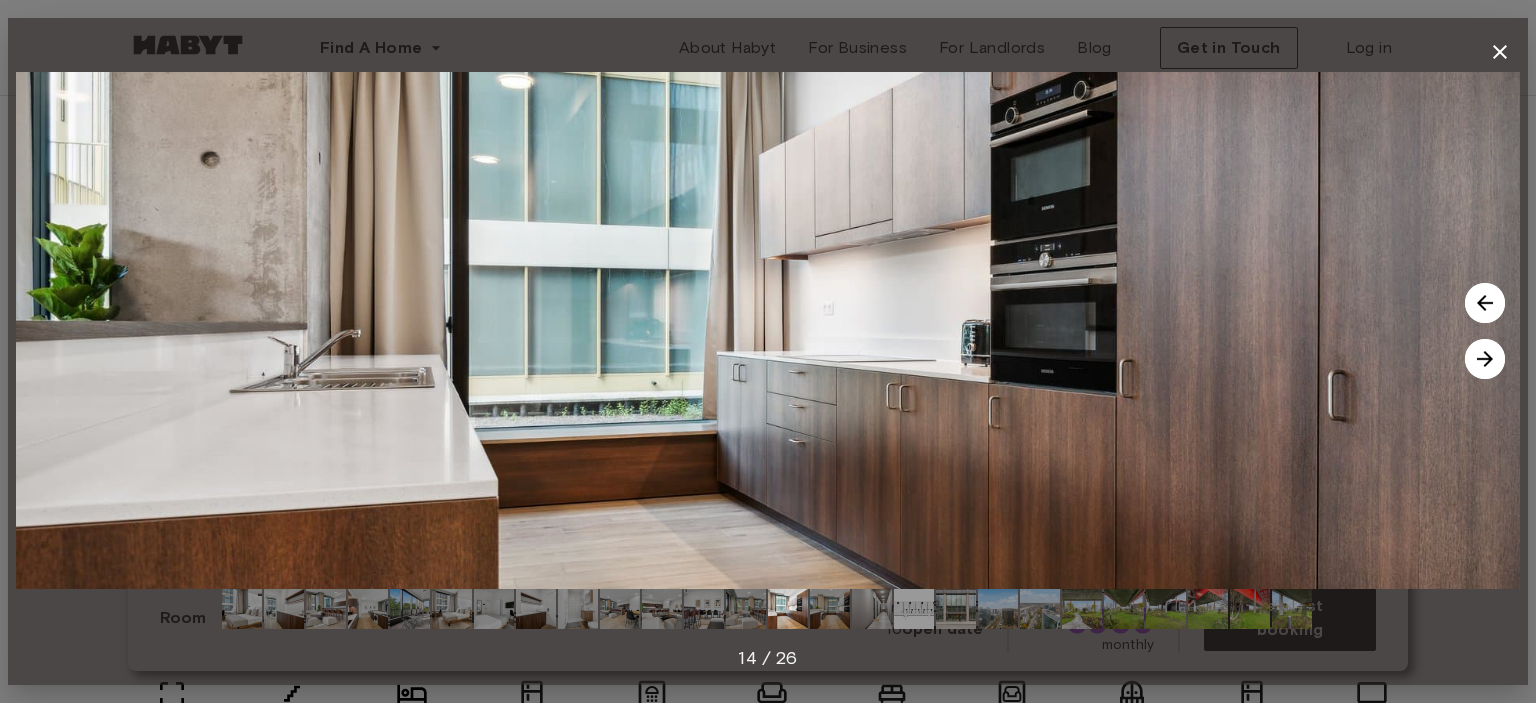 click at bounding box center (1485, 359) 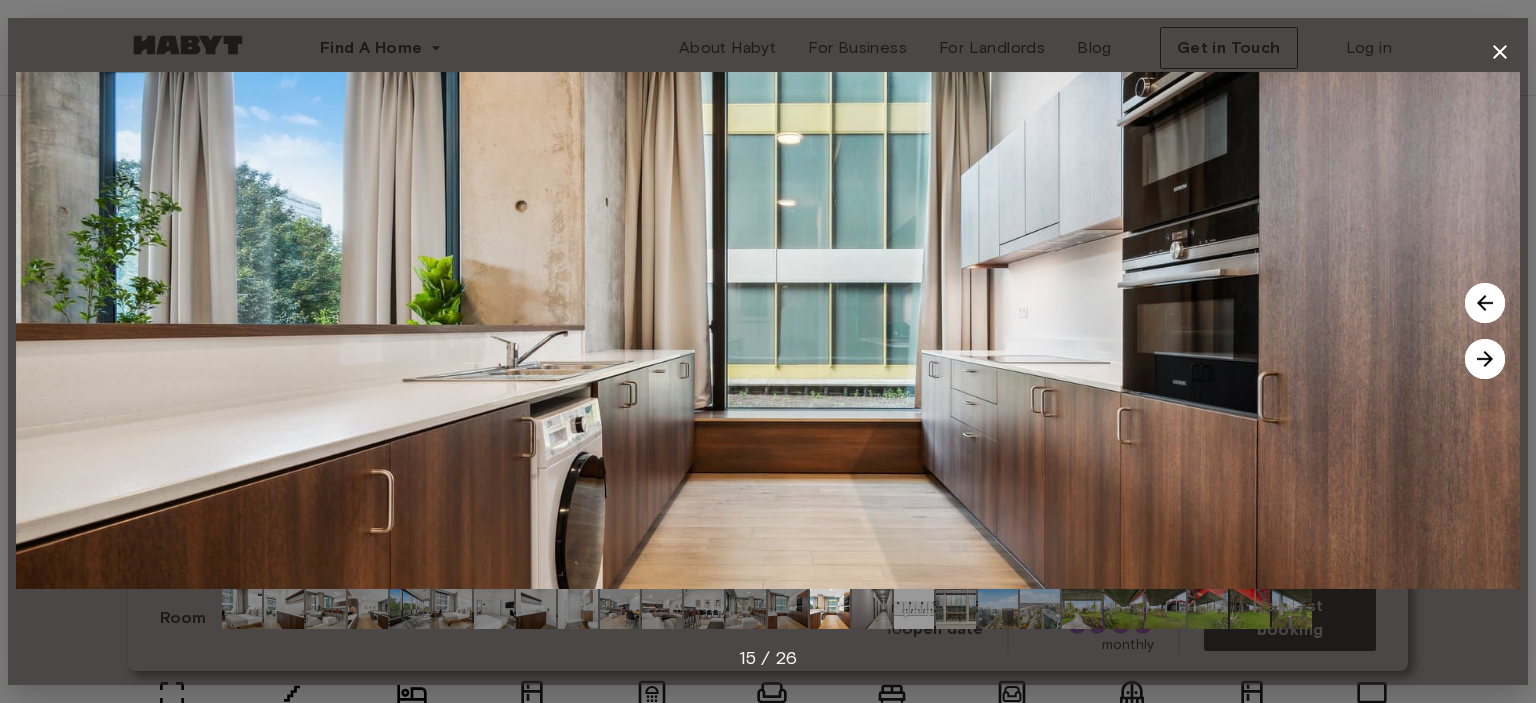 click at bounding box center [1485, 359] 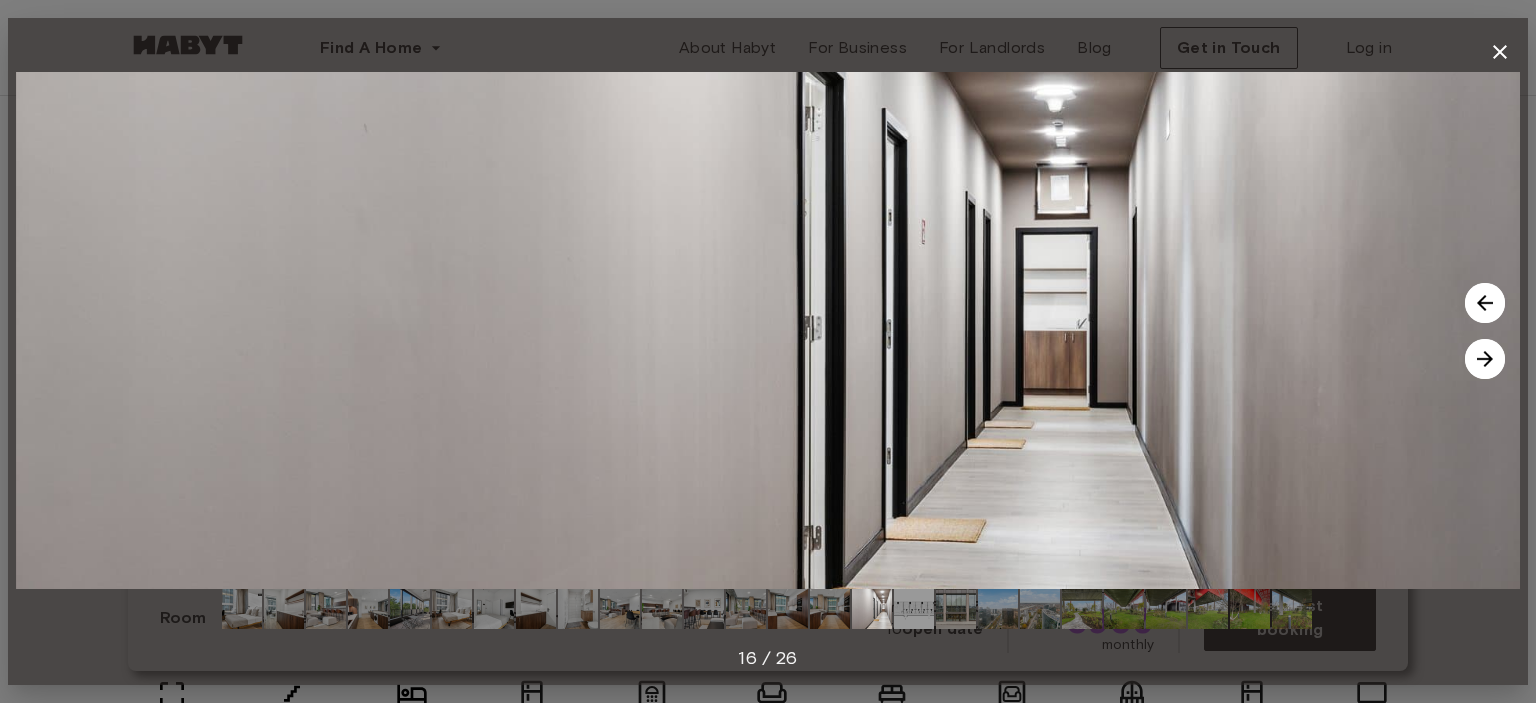 click at bounding box center [1485, 359] 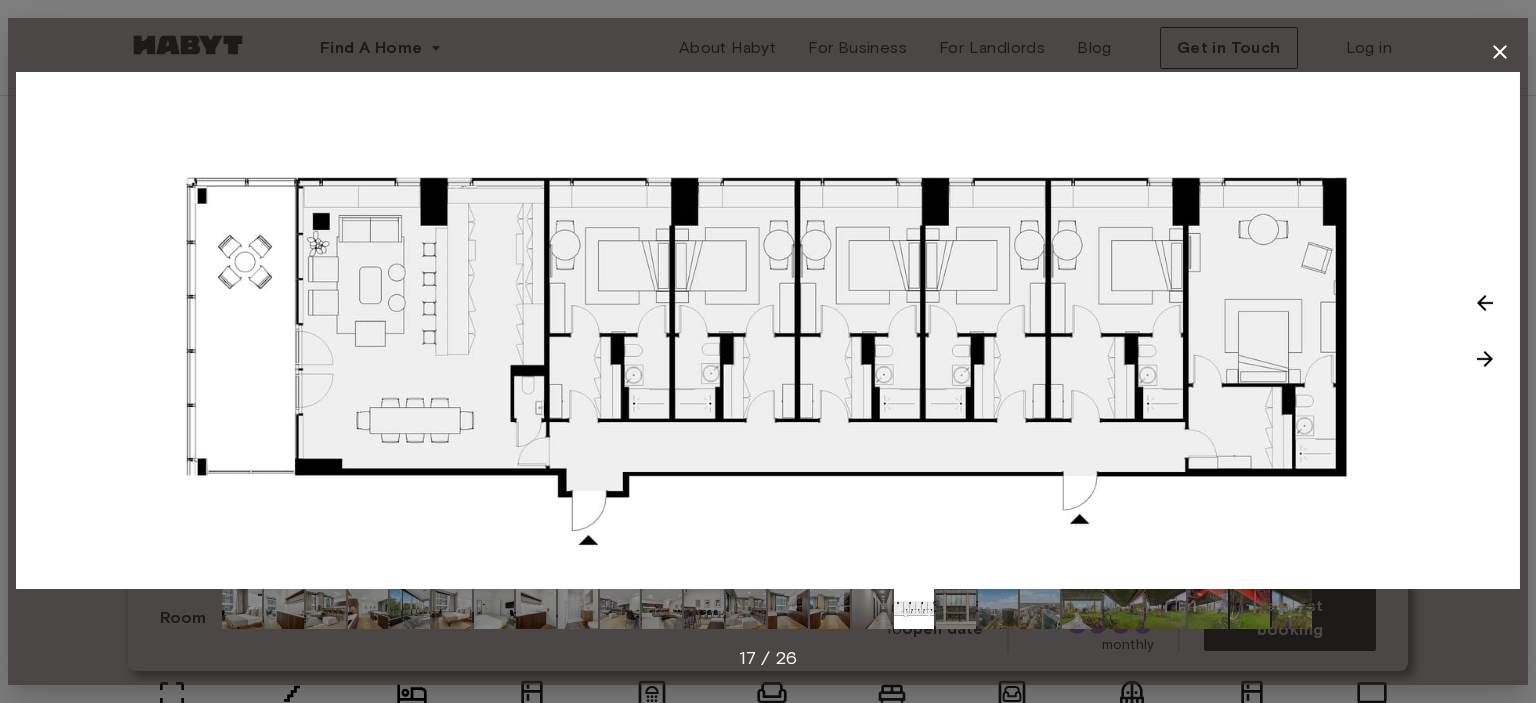 click at bounding box center [1485, 359] 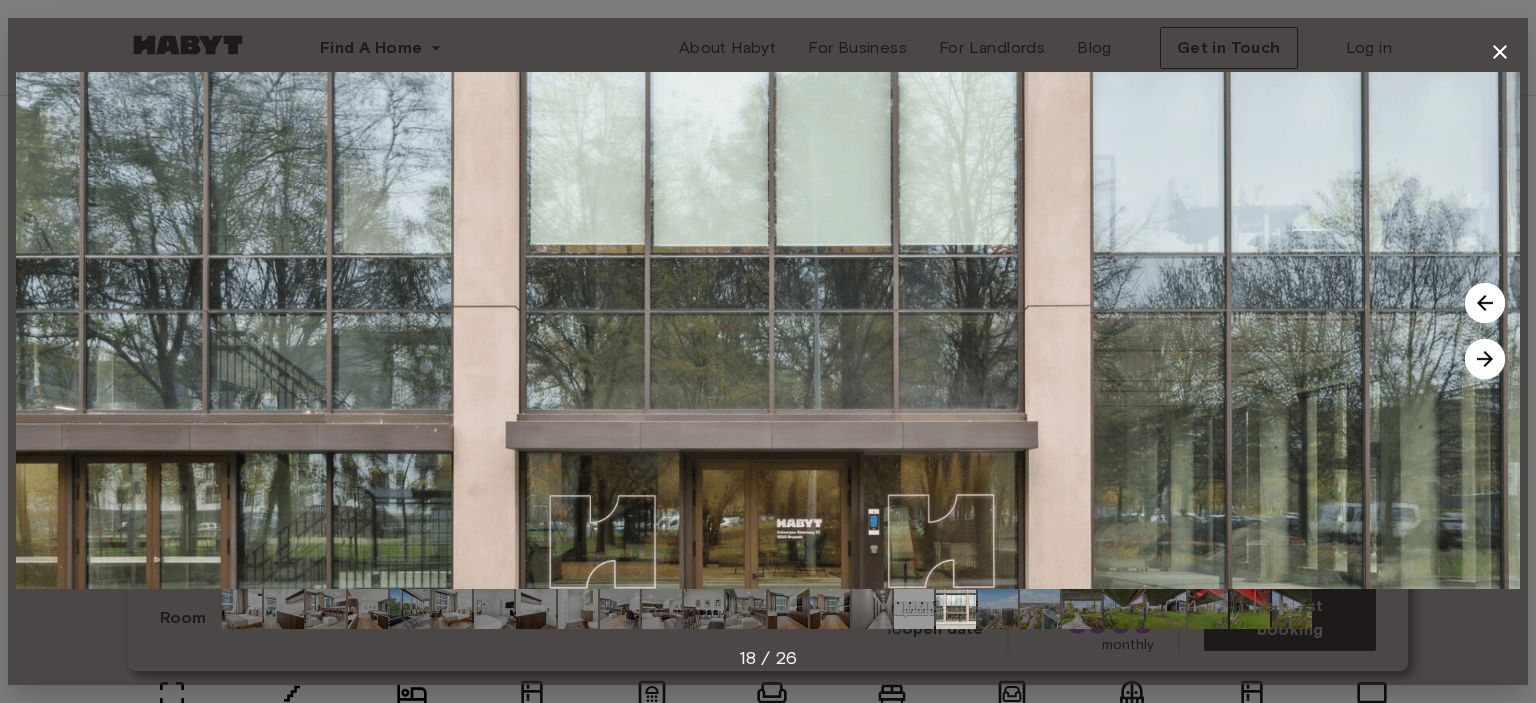 click at bounding box center (1485, 359) 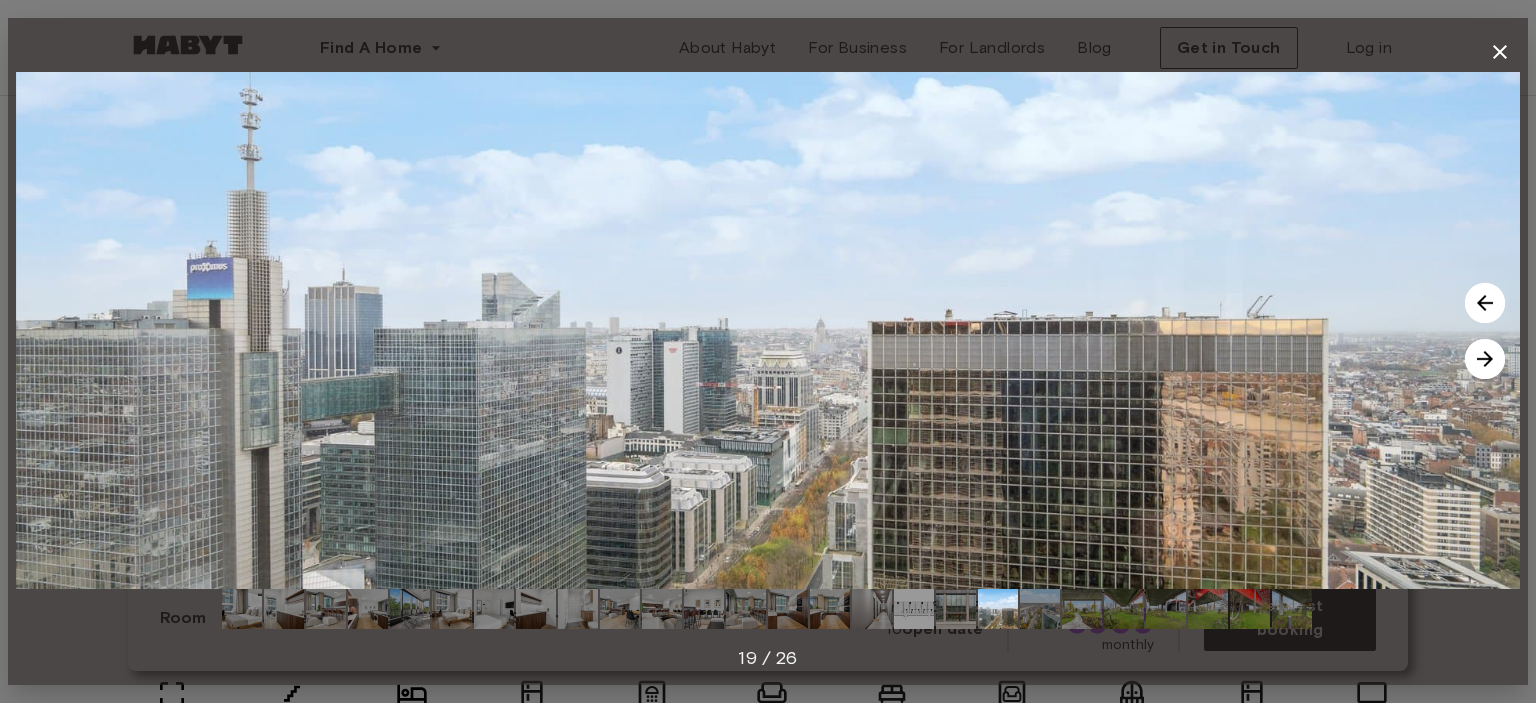 click at bounding box center (1485, 359) 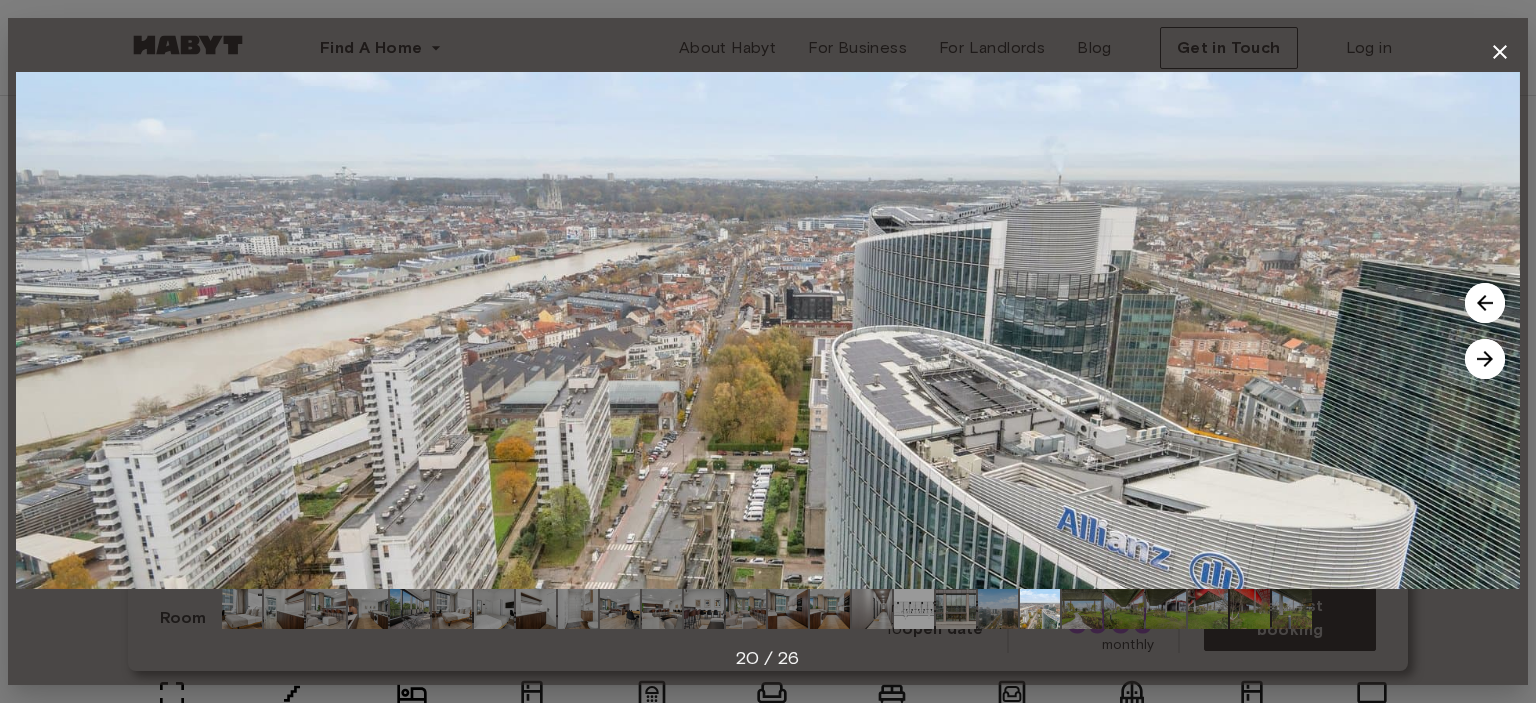 click at bounding box center (1485, 359) 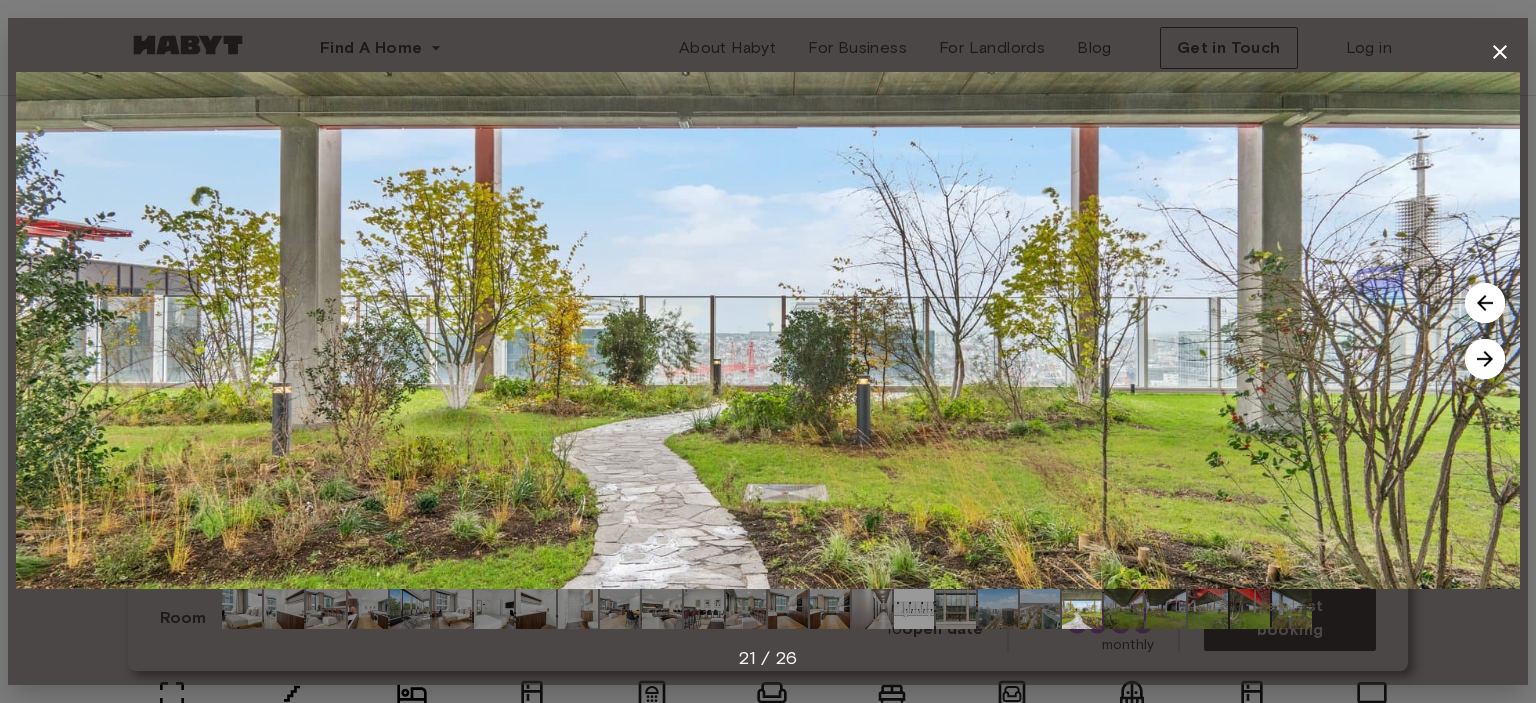 click at bounding box center [1485, 359] 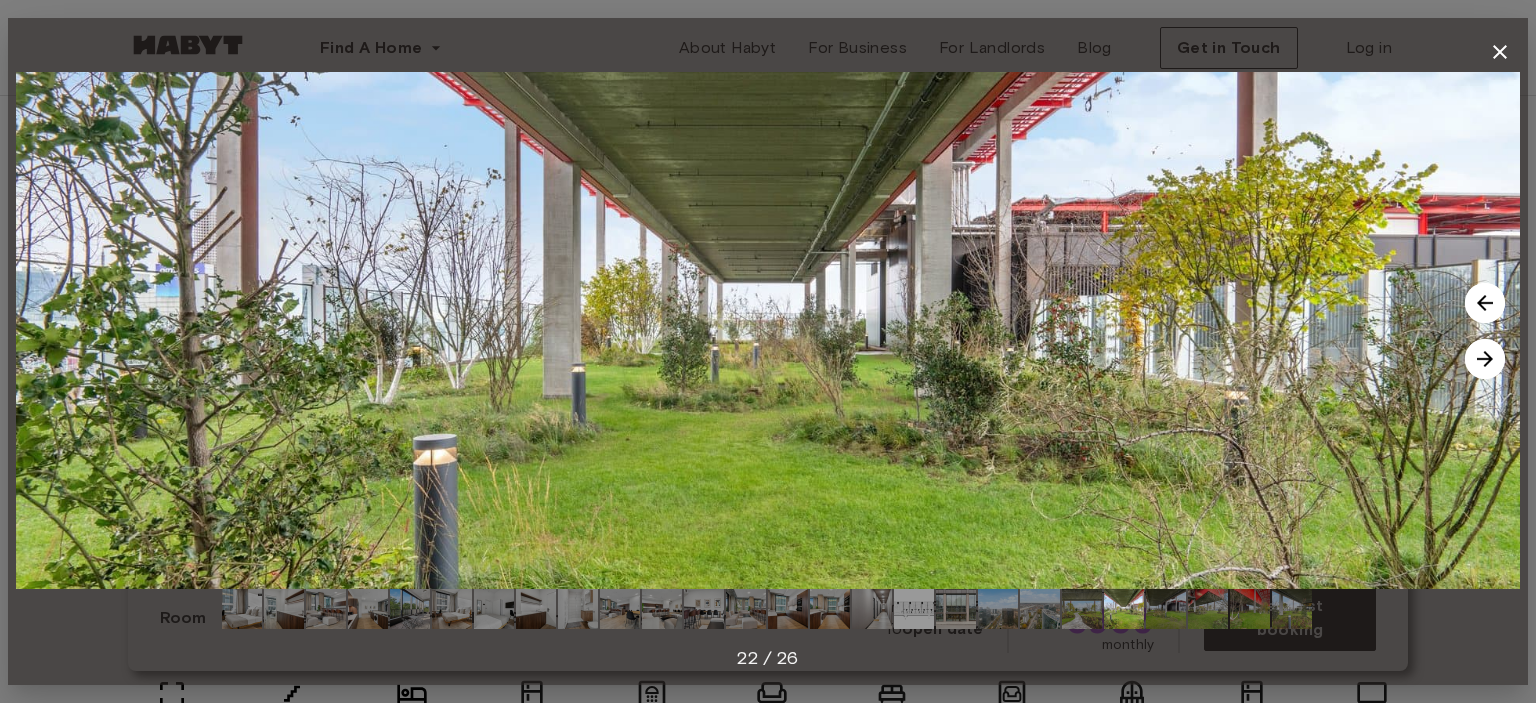 click at bounding box center [1485, 359] 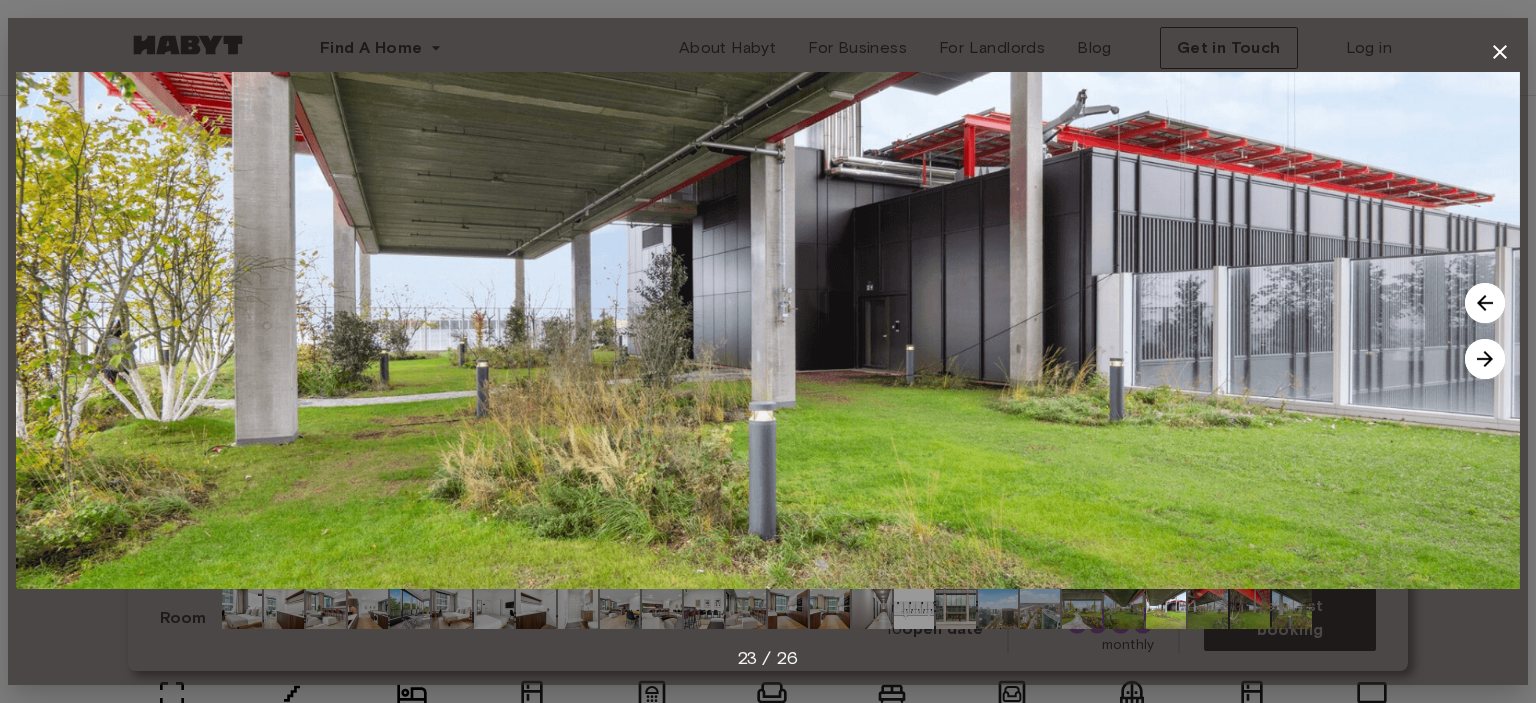 click at bounding box center [1485, 359] 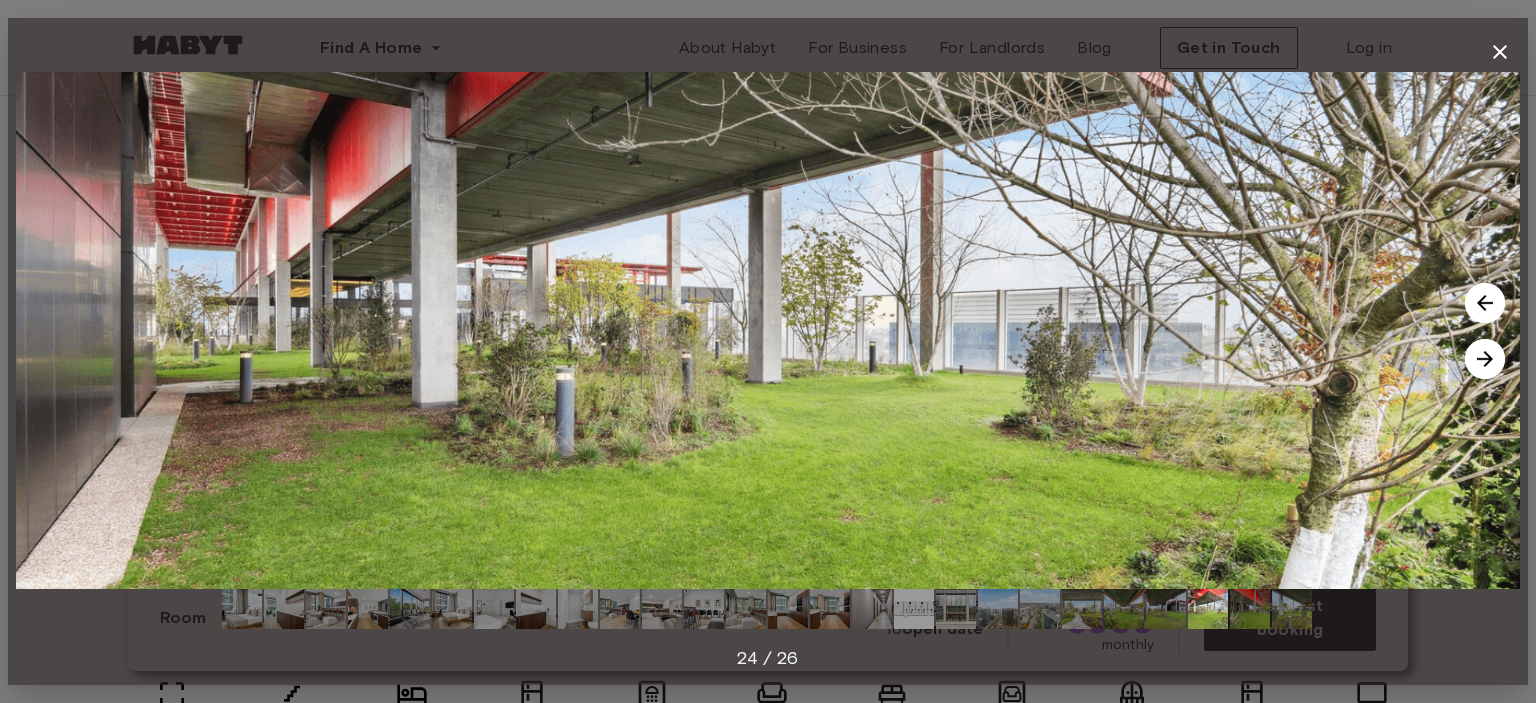 click at bounding box center [1485, 359] 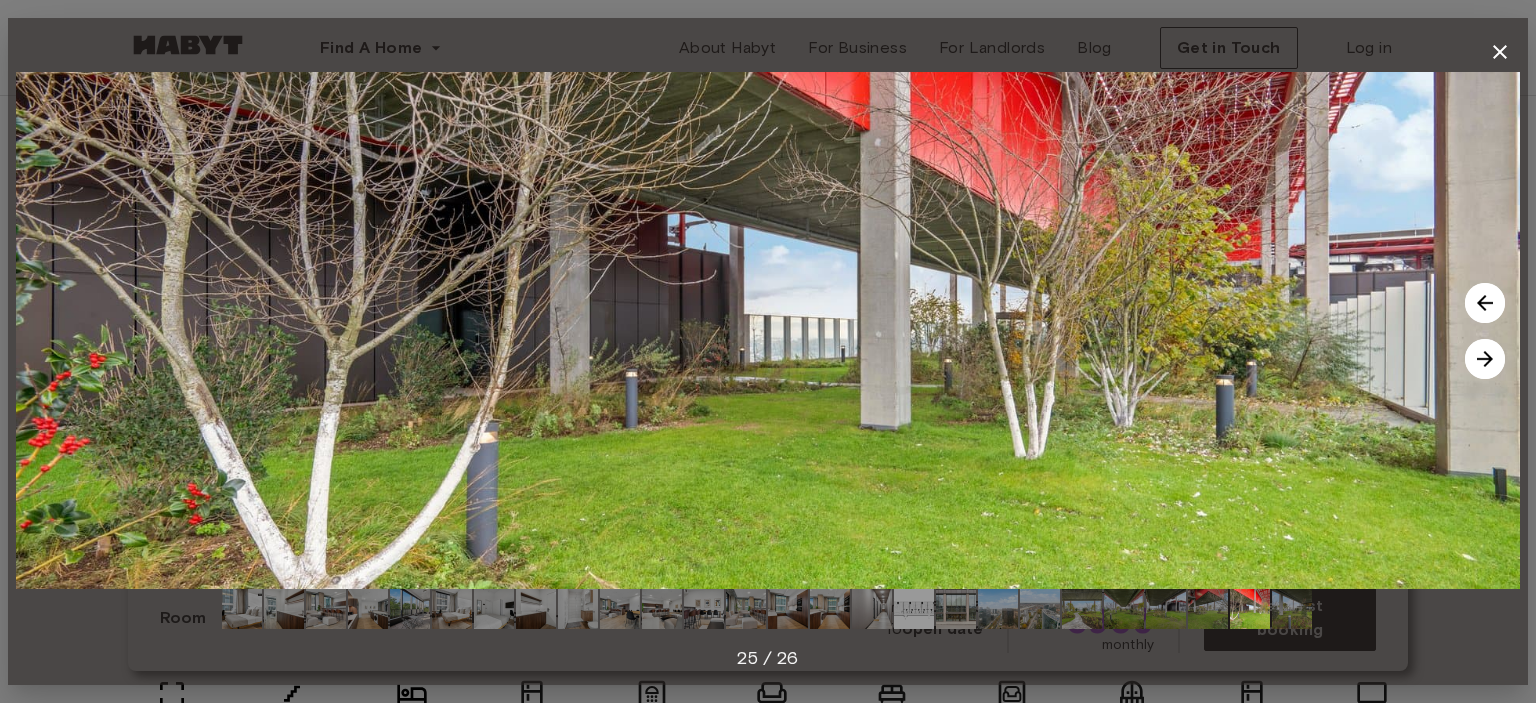 click at bounding box center (1485, 359) 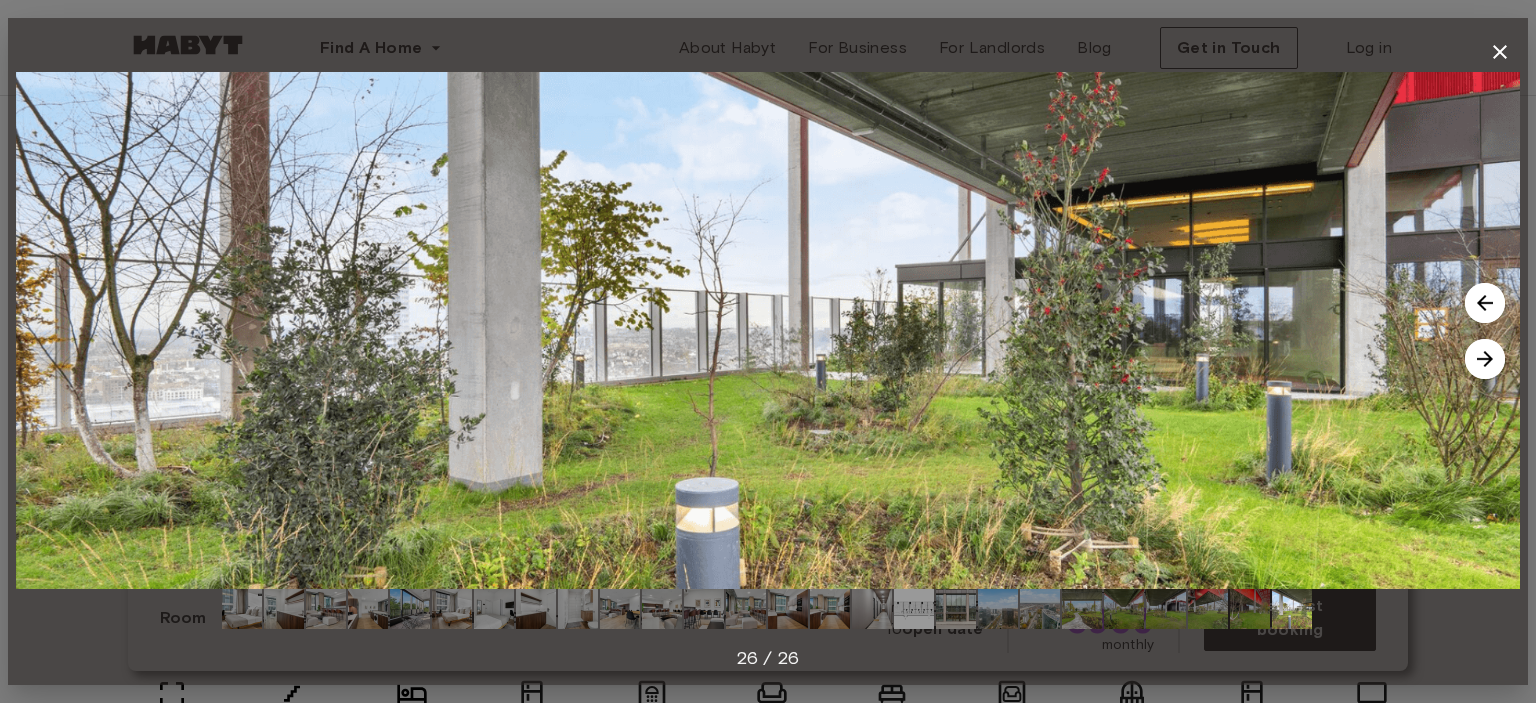 click at bounding box center (1485, 359) 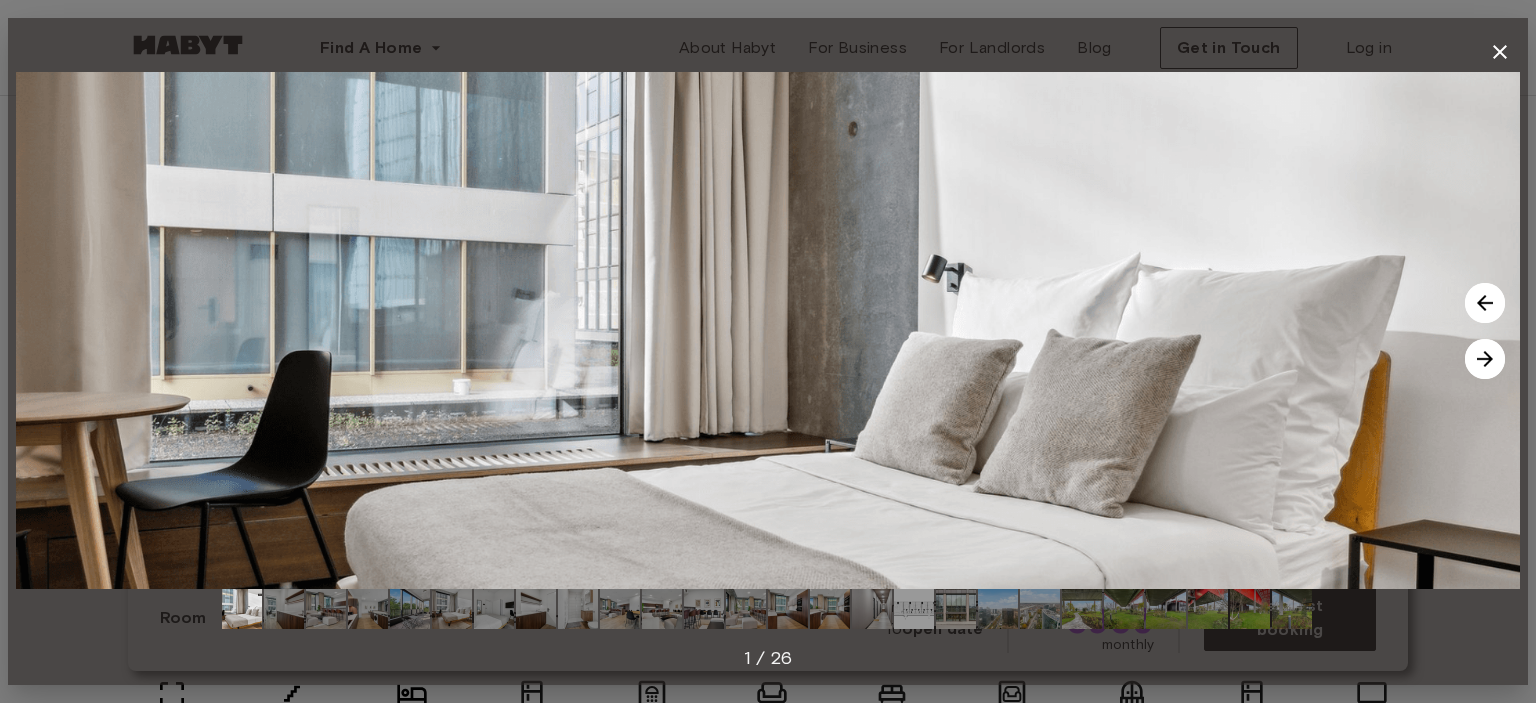 click at bounding box center (1485, 359) 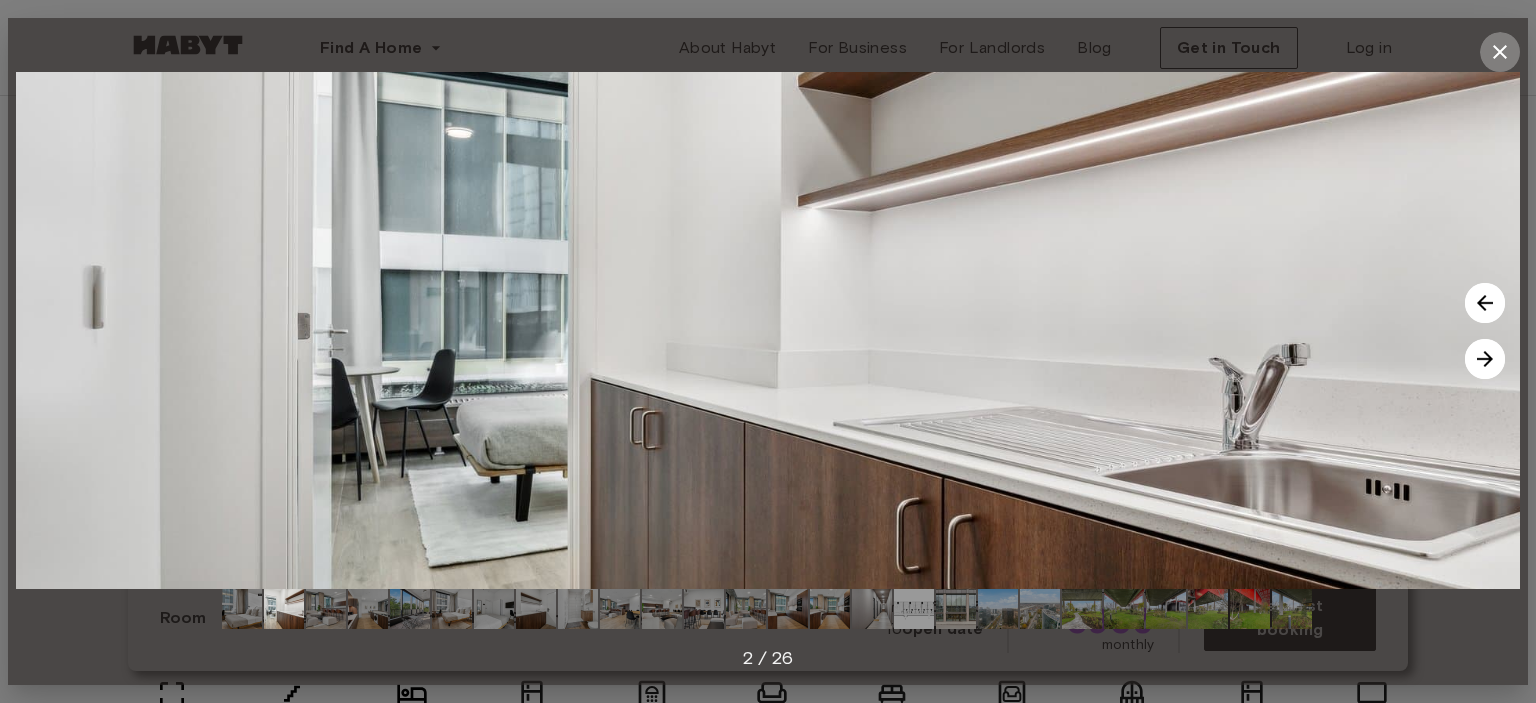 click at bounding box center (1500, 52) 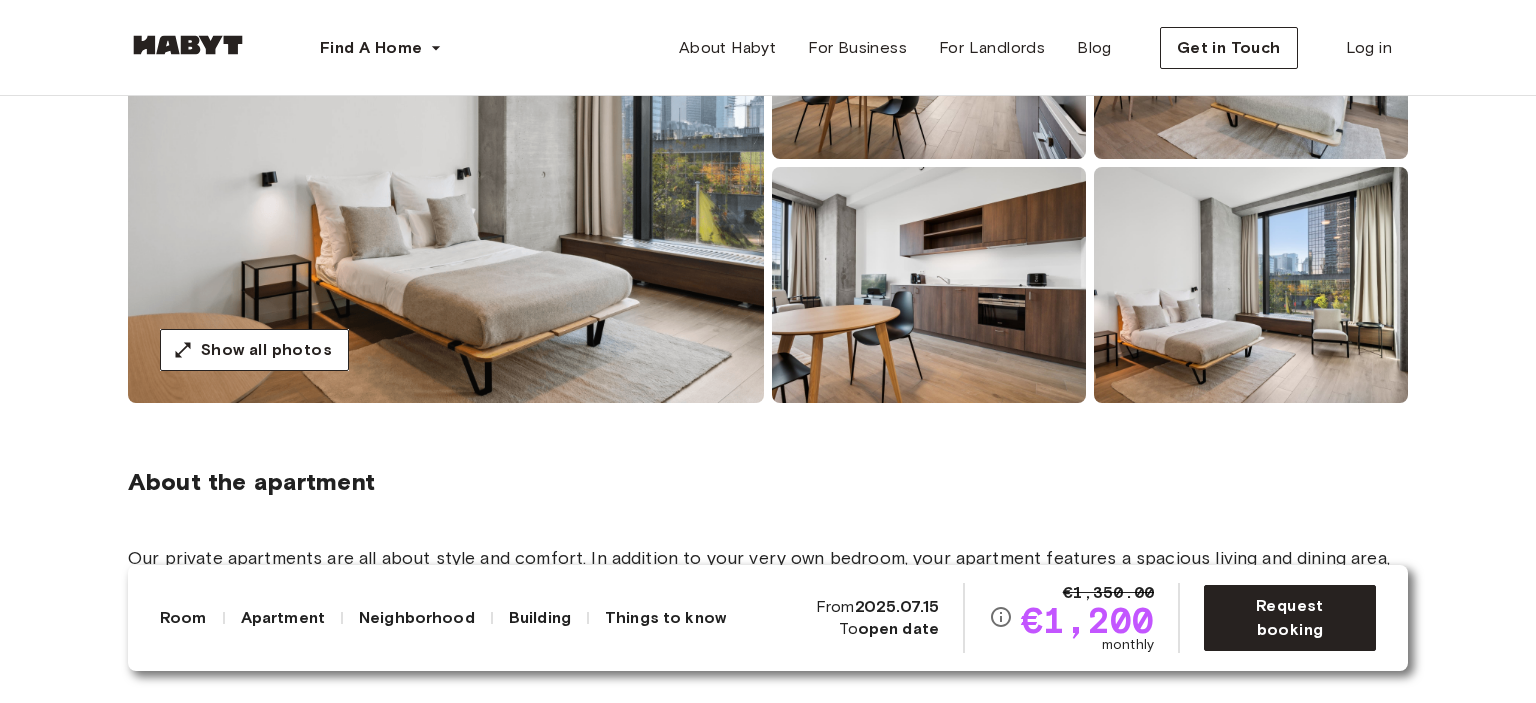 scroll, scrollTop: 340, scrollLeft: 0, axis: vertical 